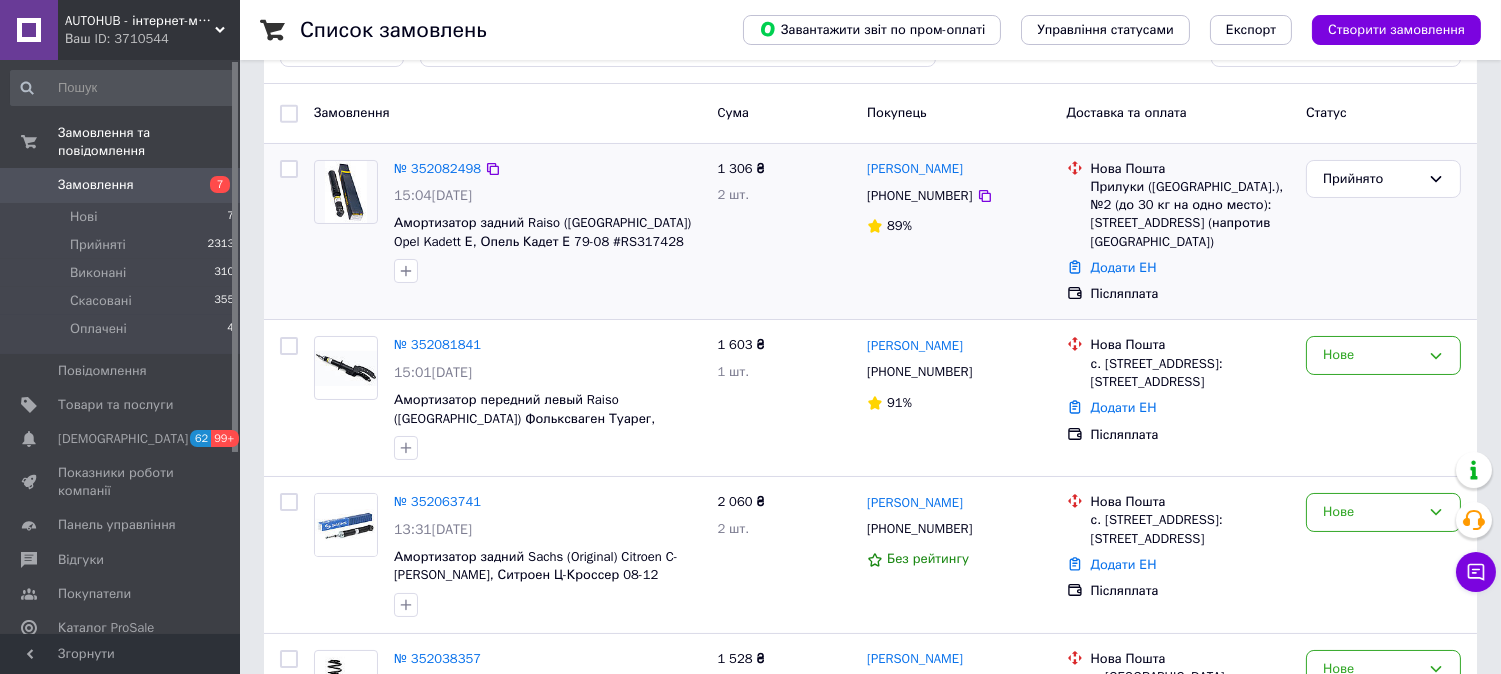 scroll, scrollTop: 111, scrollLeft: 0, axis: vertical 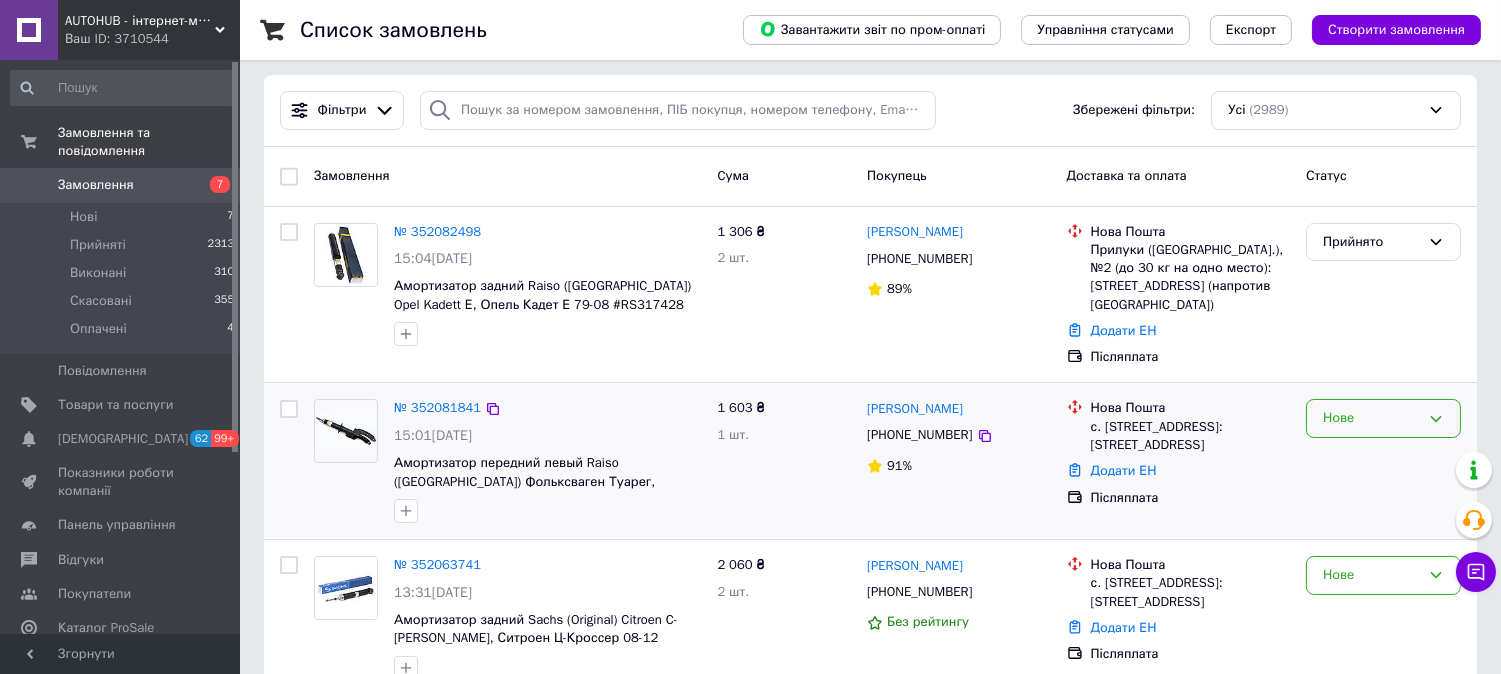 click on "Нове" at bounding box center [1371, 418] 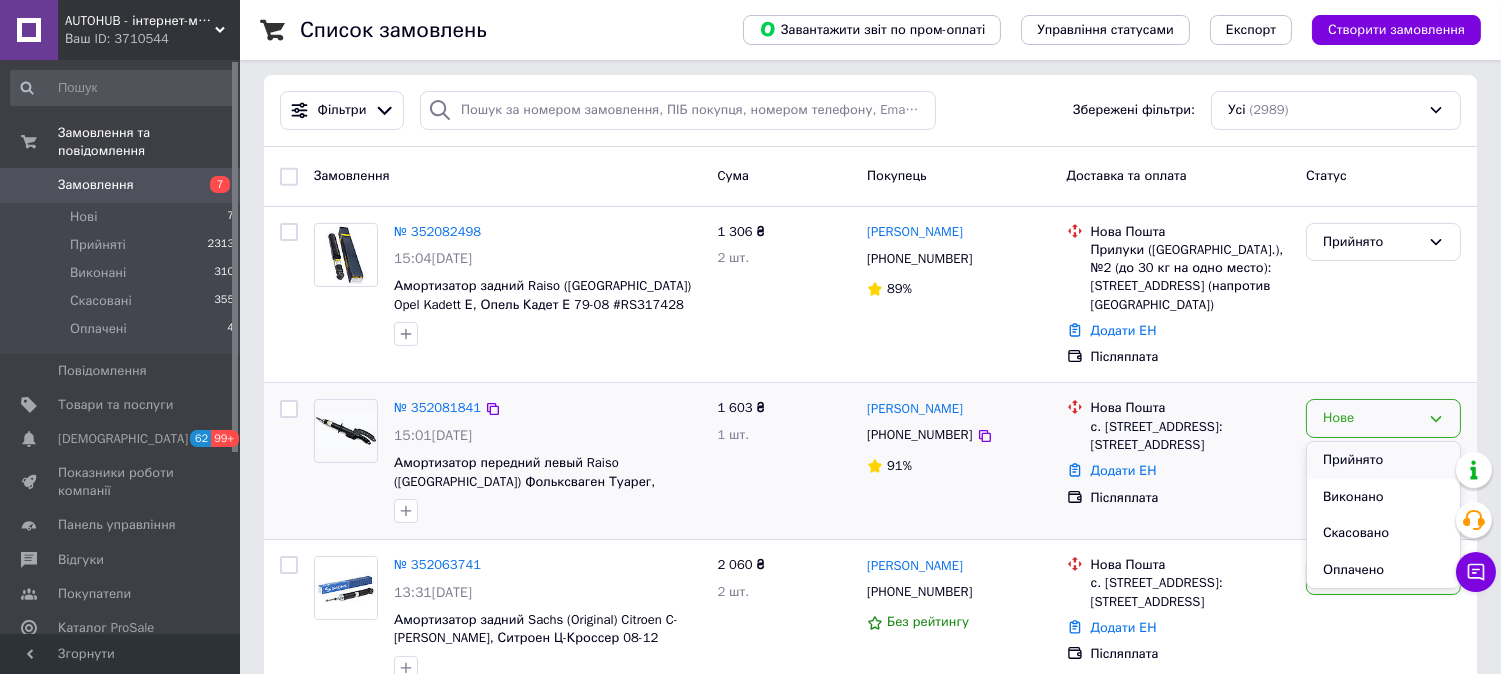 click on "Прийнято" at bounding box center [1383, 460] 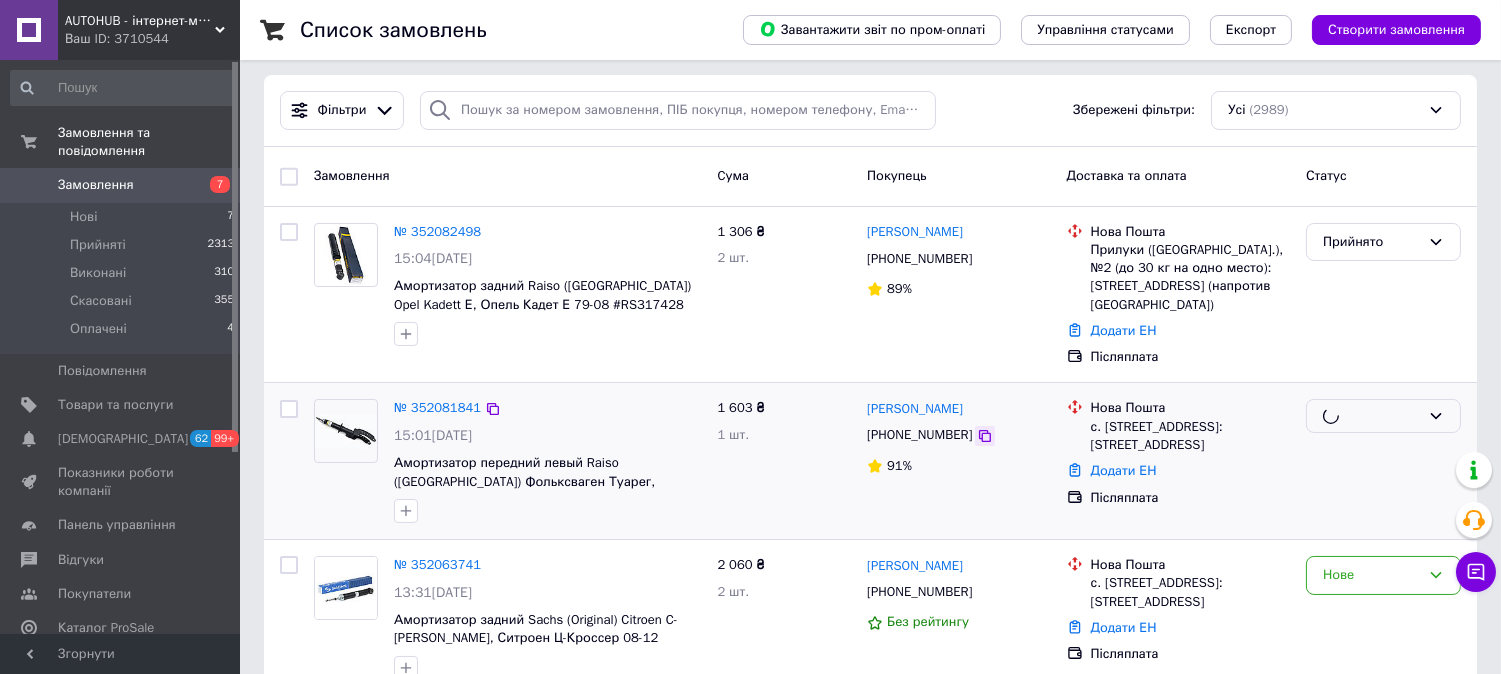 click on "[PHONE_NUMBER]" at bounding box center [919, 435] 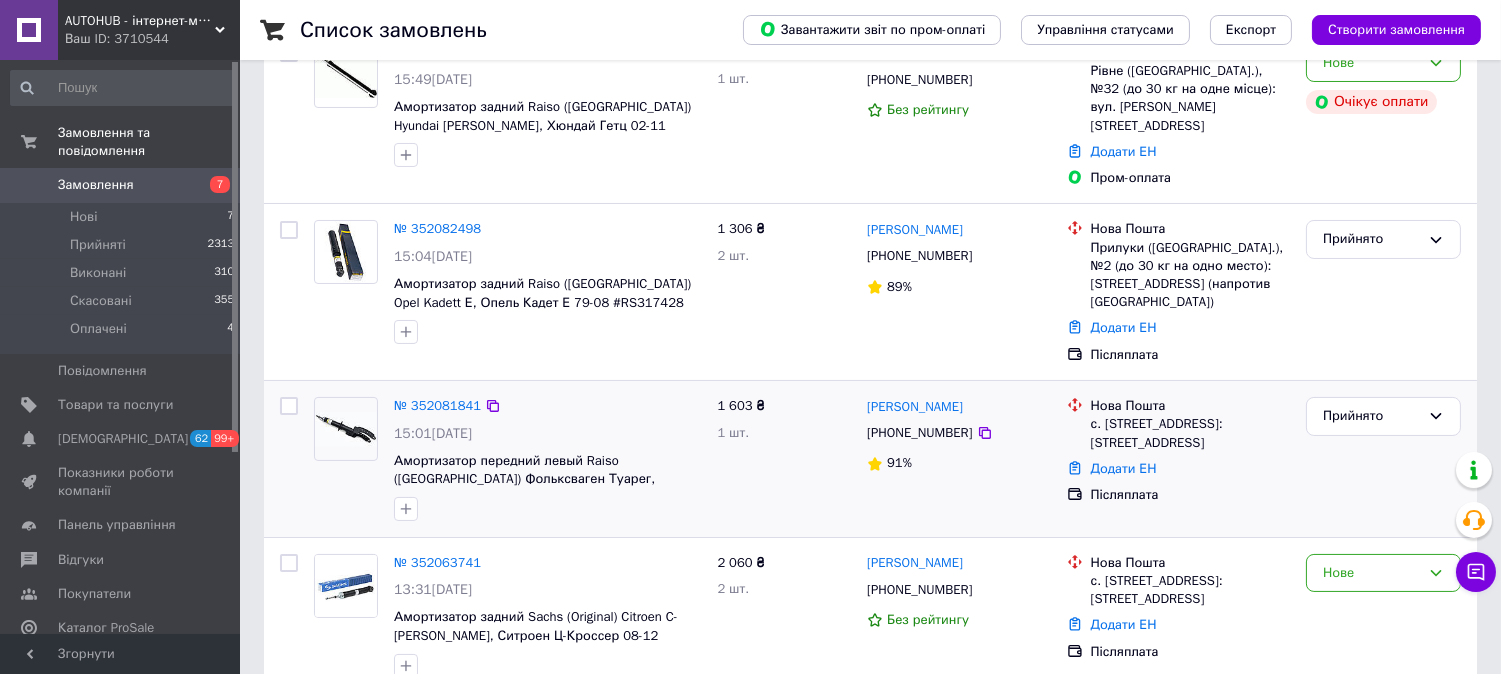 scroll, scrollTop: 333, scrollLeft: 0, axis: vertical 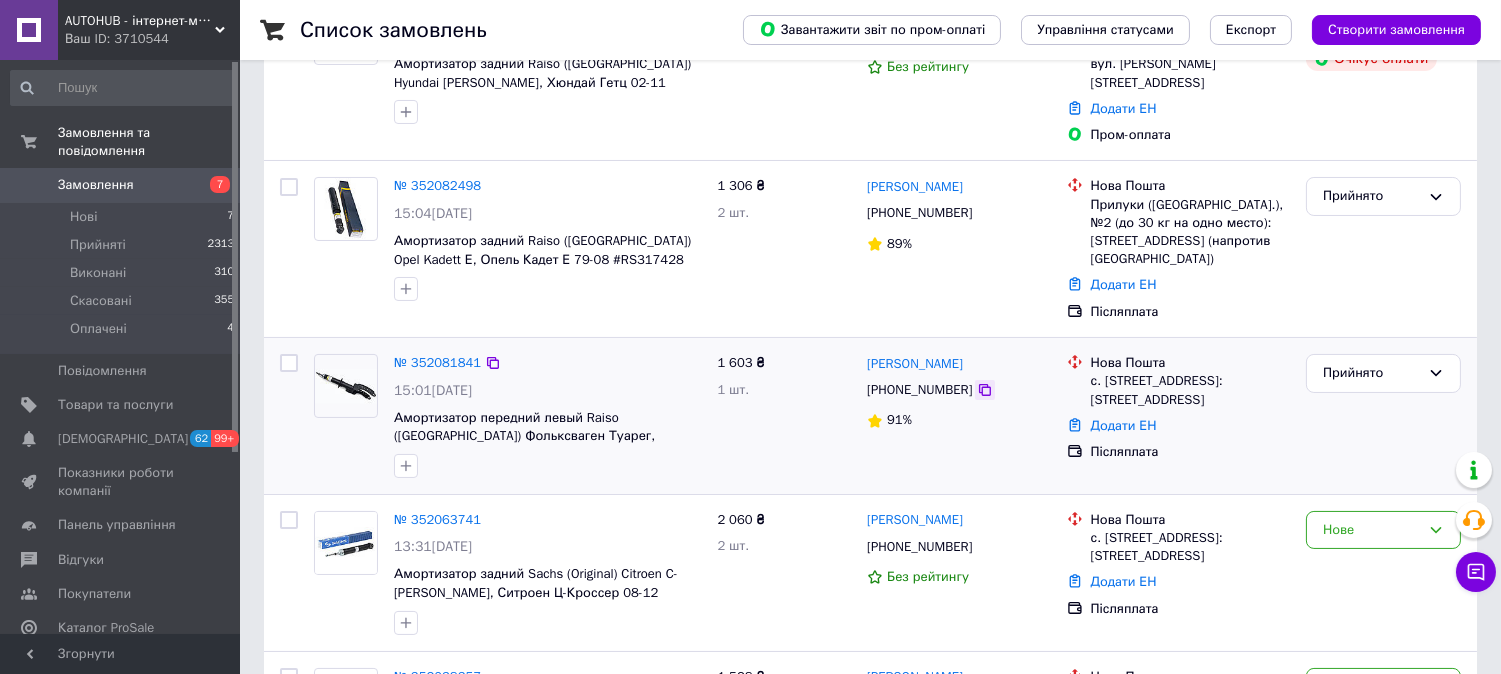 click 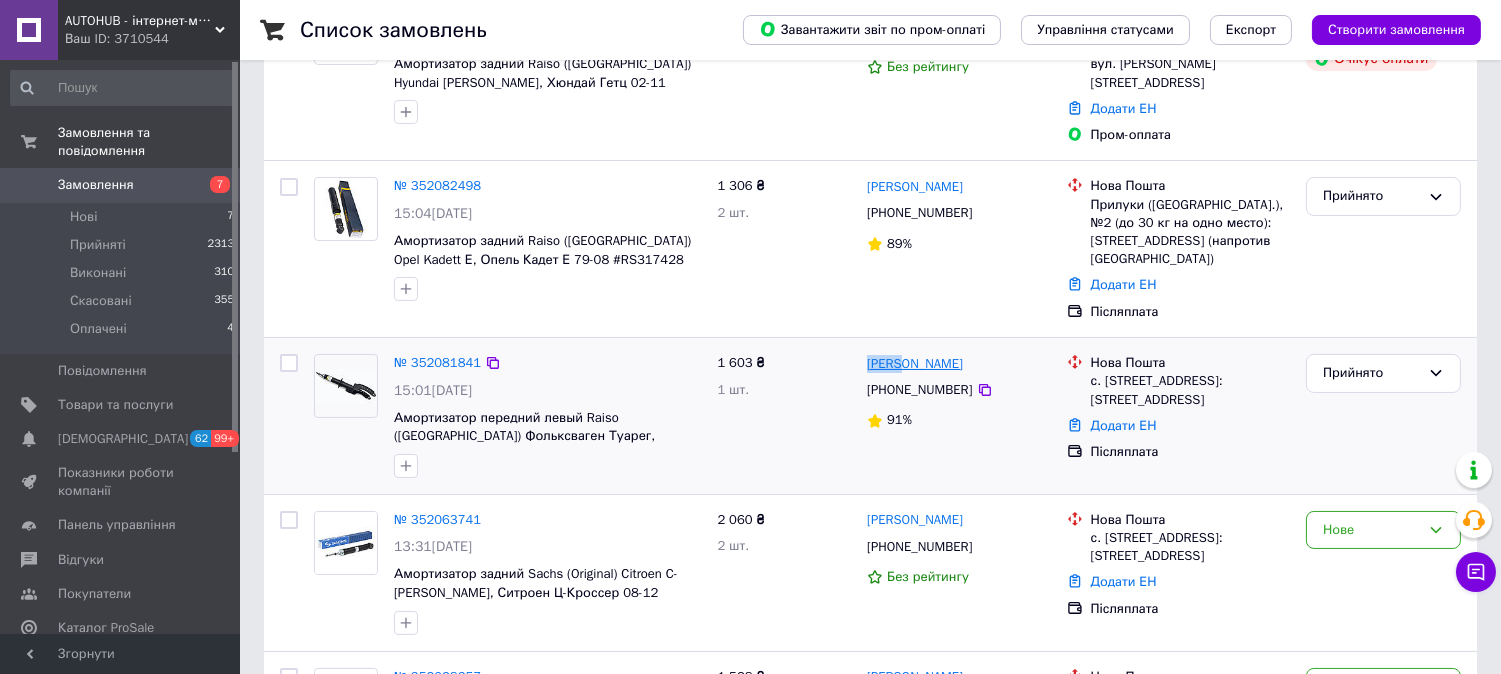 drag, startPoint x: 861, startPoint y: 351, endPoint x: 904, endPoint y: 352, distance: 43.011627 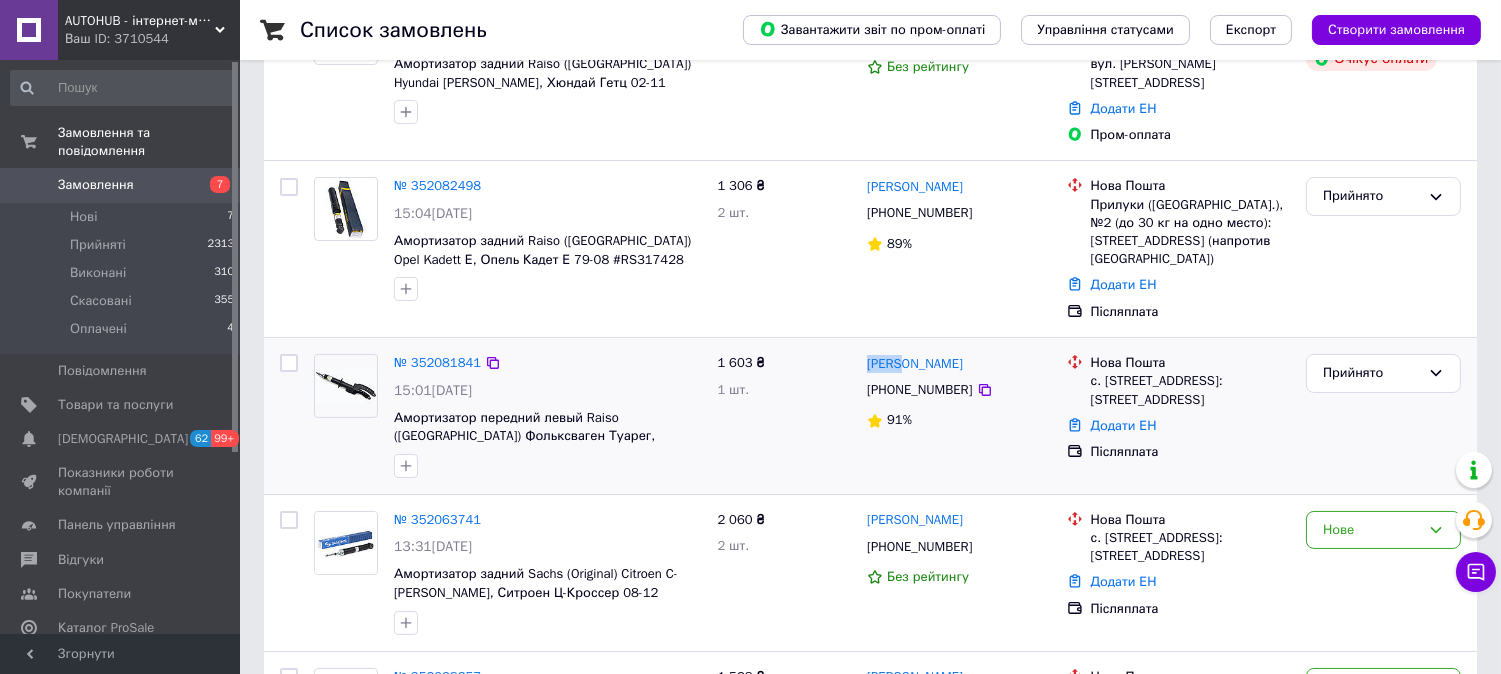 copy on "Роман" 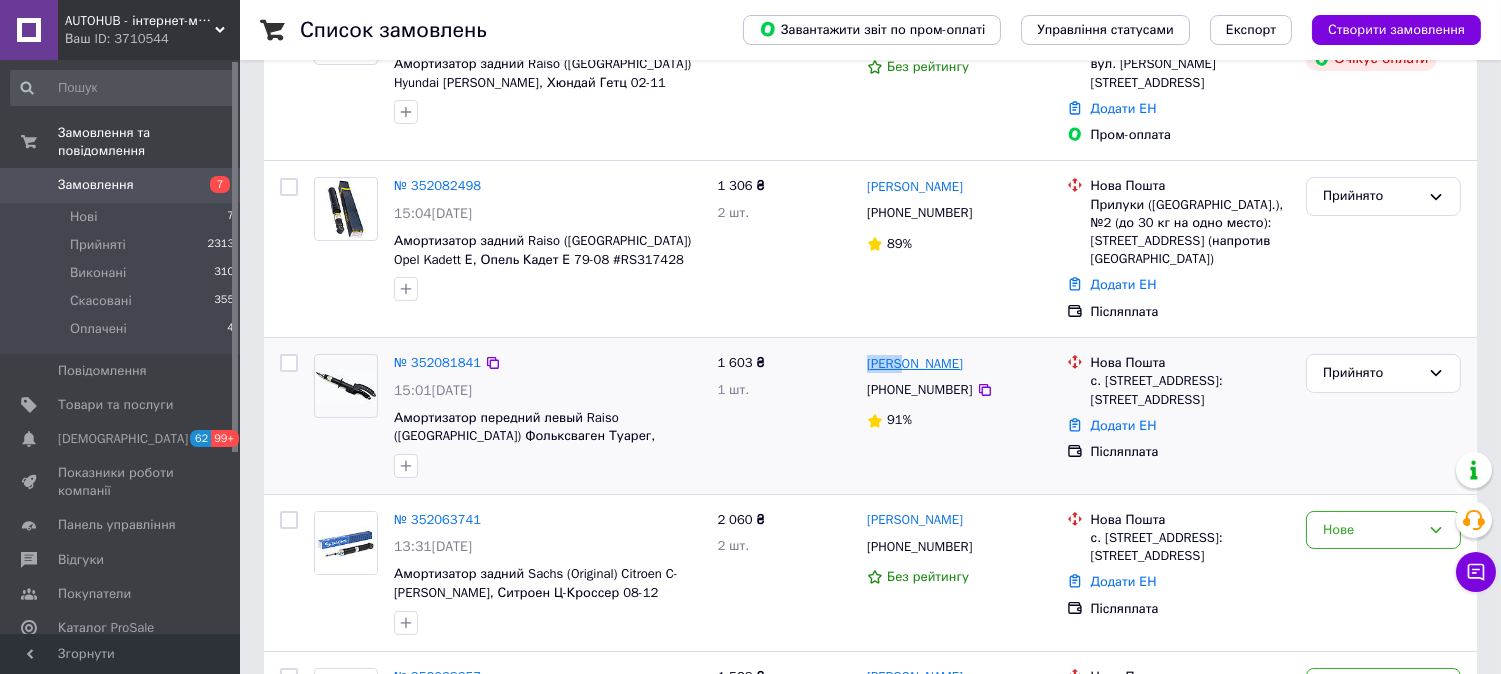 drag, startPoint x: 977, startPoint y: 350, endPoint x: 912, endPoint y: 344, distance: 65.27634 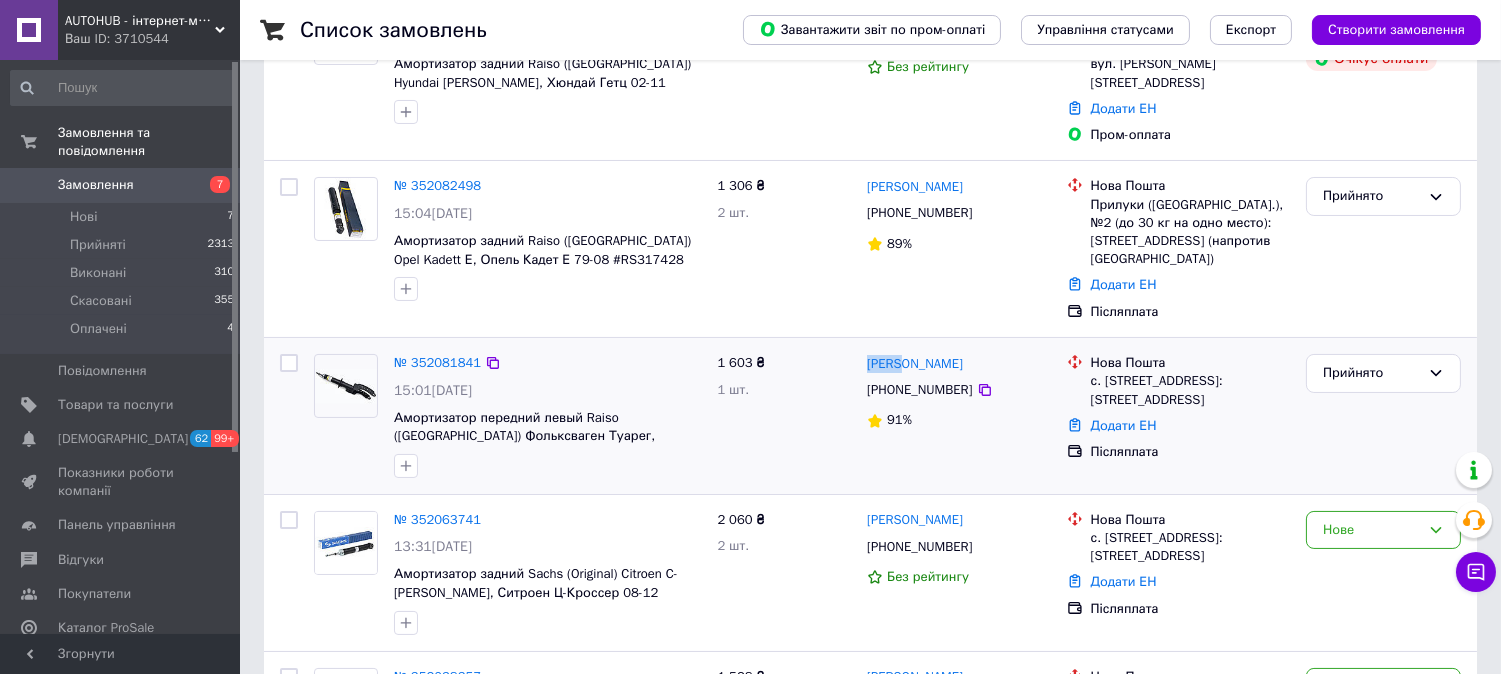copy on "[PERSON_NAME]" 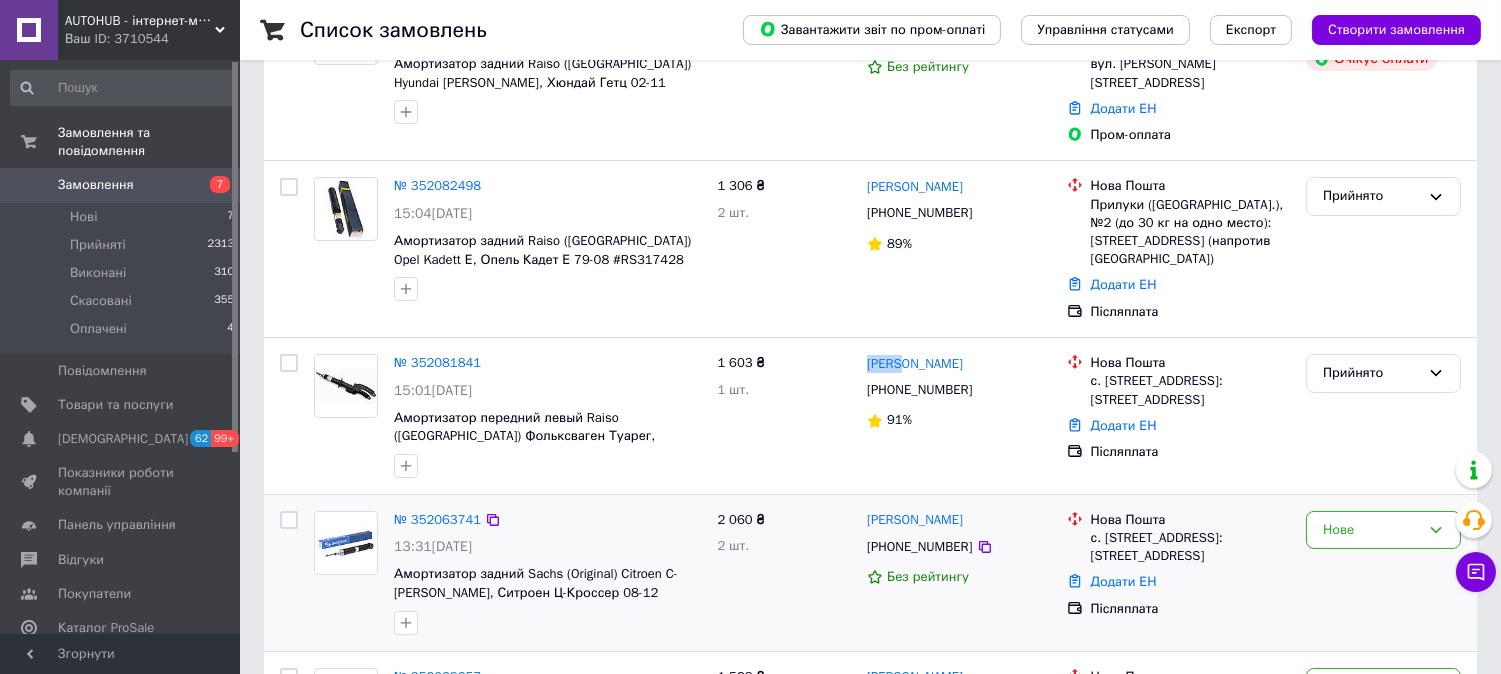copy on "с. [GEOGRAPHIC_DATA] ([STREET_ADDRESS]: ул. [STREET_ADDRESS]" 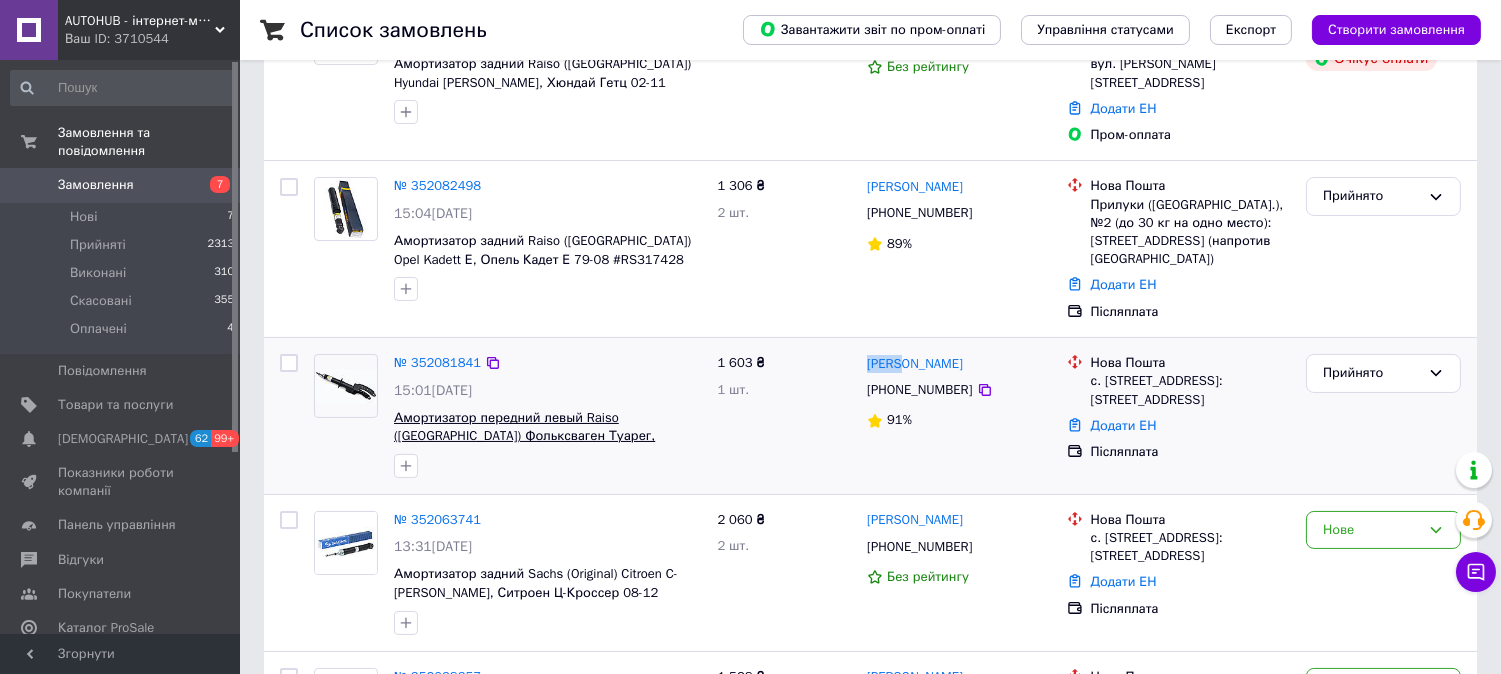 click on "Амортизатор передний левый Raiso ([GEOGRAPHIC_DATA]) Фольксваген Туарег, Volkswagen Touareg 02-10 #RS317241 UAZOWAJ2" at bounding box center [541, 436] 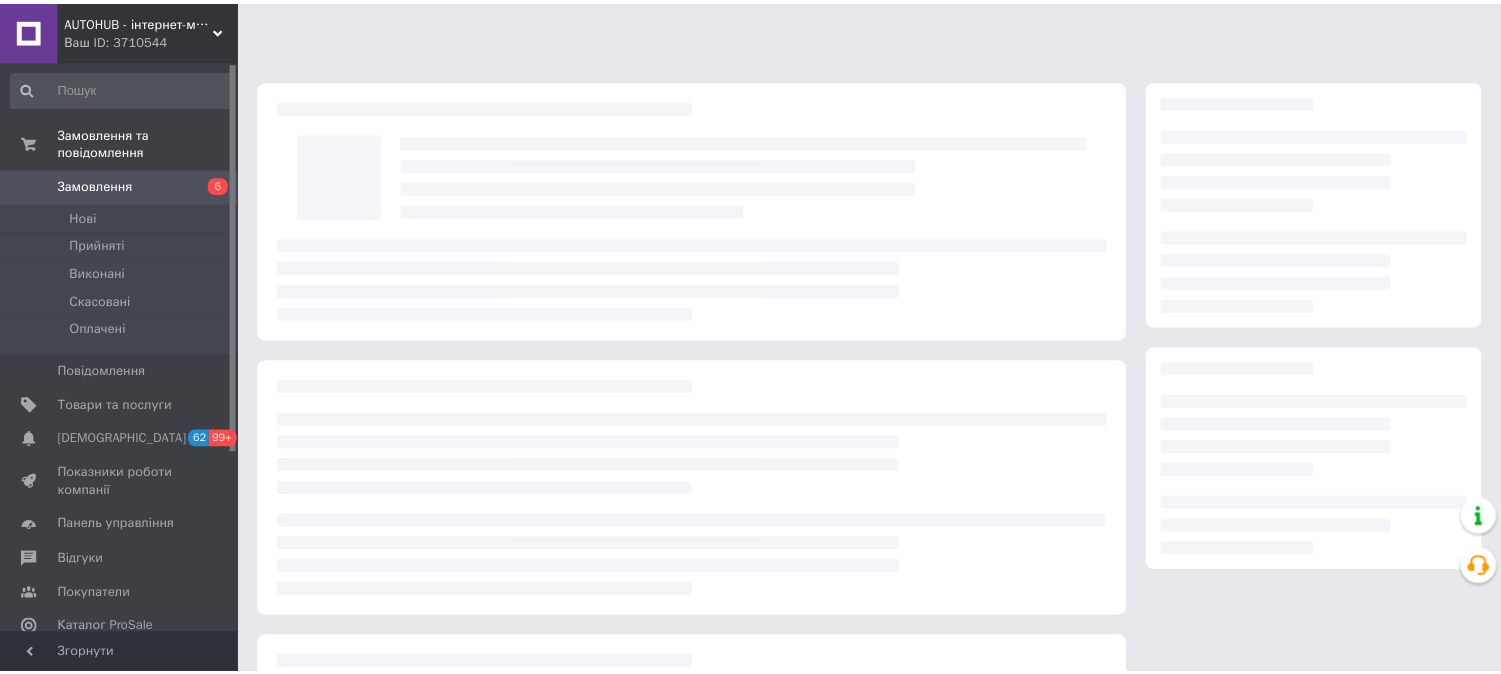 scroll, scrollTop: 0, scrollLeft: 0, axis: both 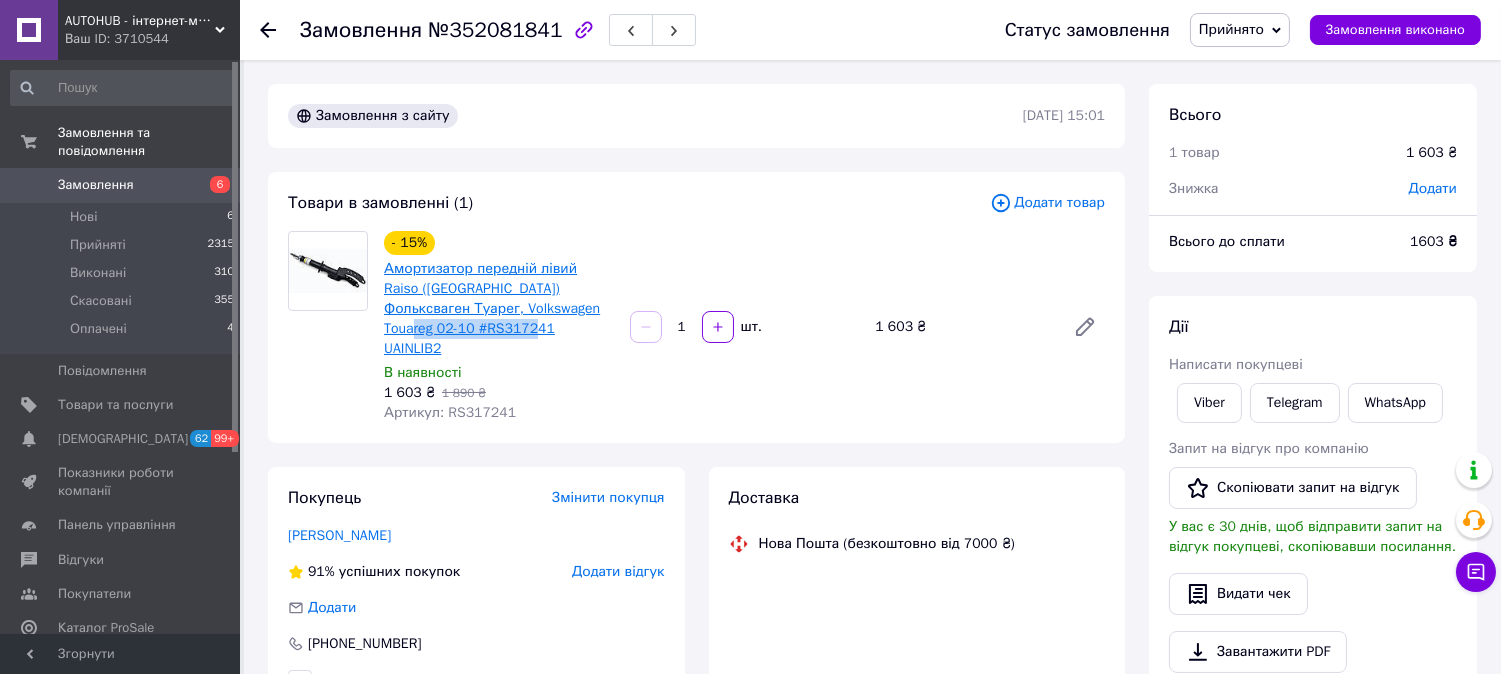 drag, startPoint x: 515, startPoint y: 336, endPoint x: 392, endPoint y: 337, distance: 123.00407 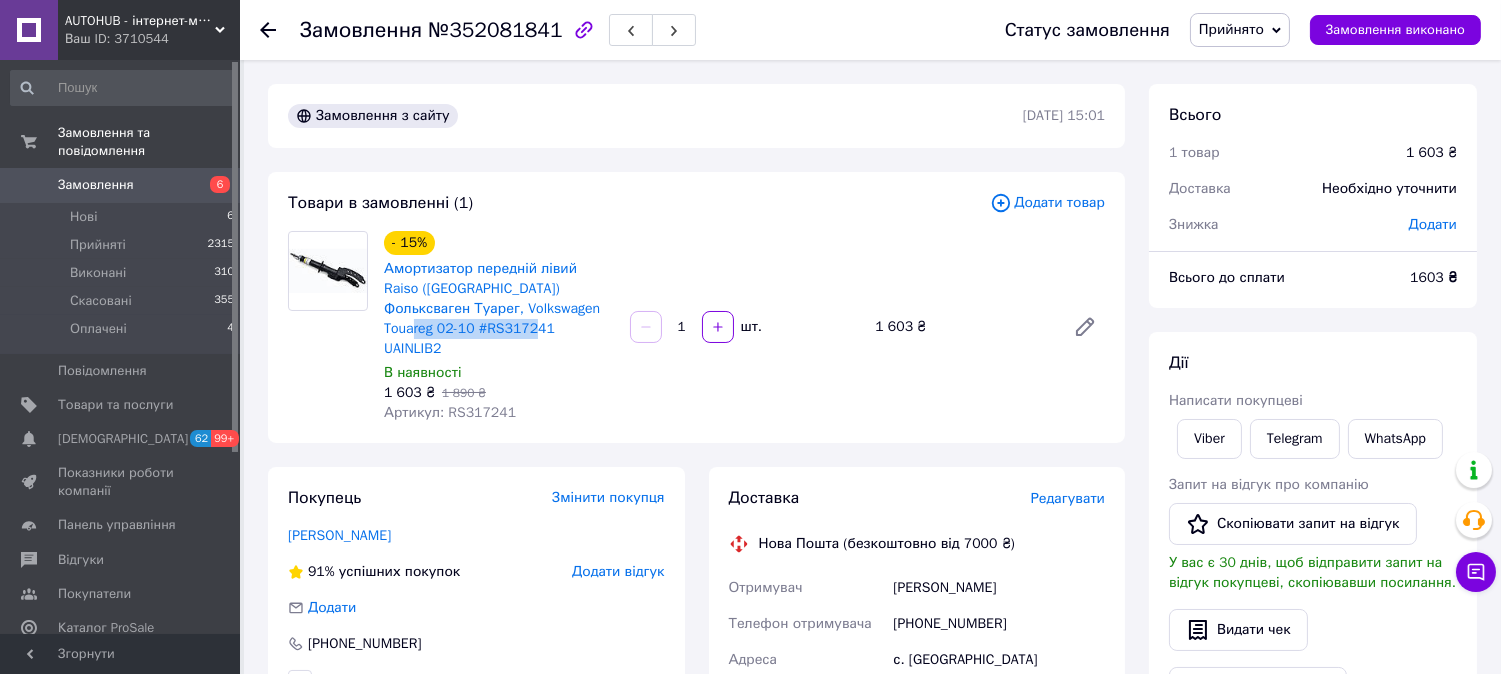 click on "Замовлення" at bounding box center (121, 185) 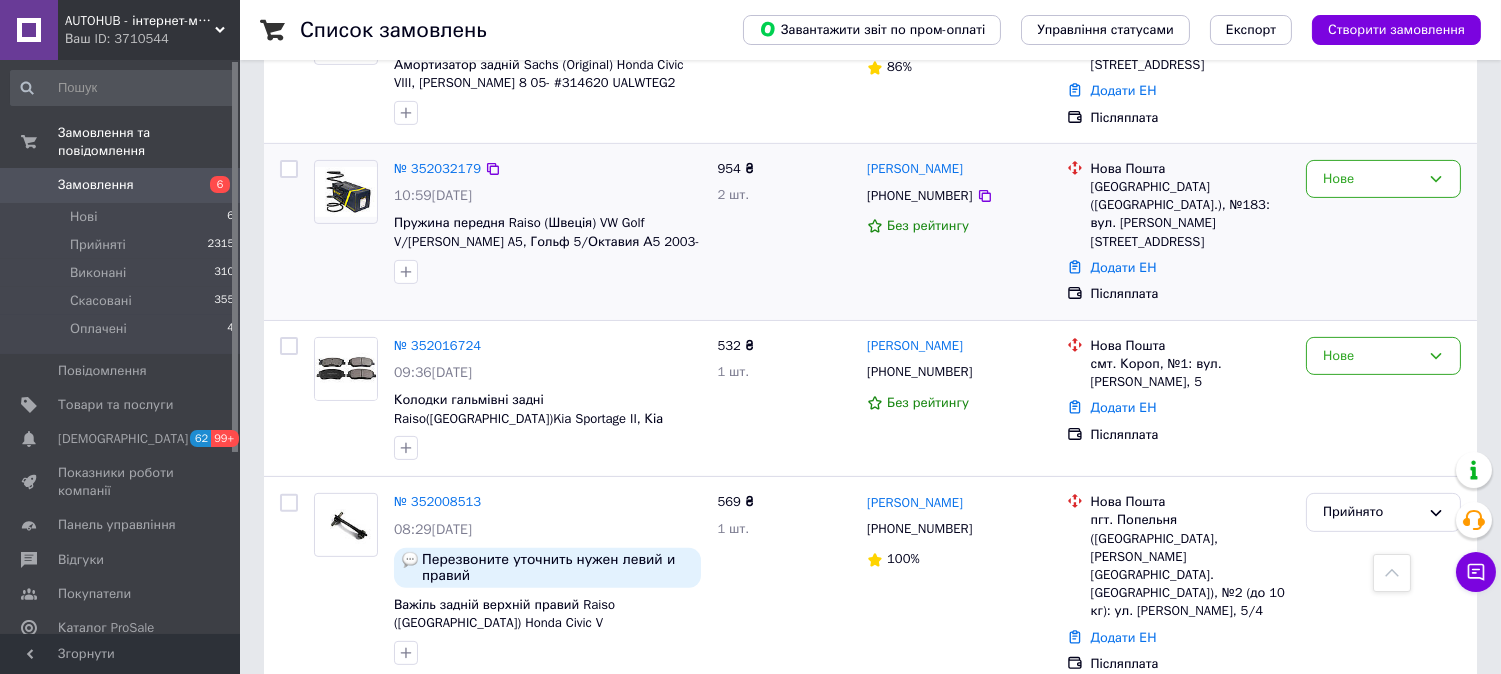 scroll, scrollTop: 1222, scrollLeft: 0, axis: vertical 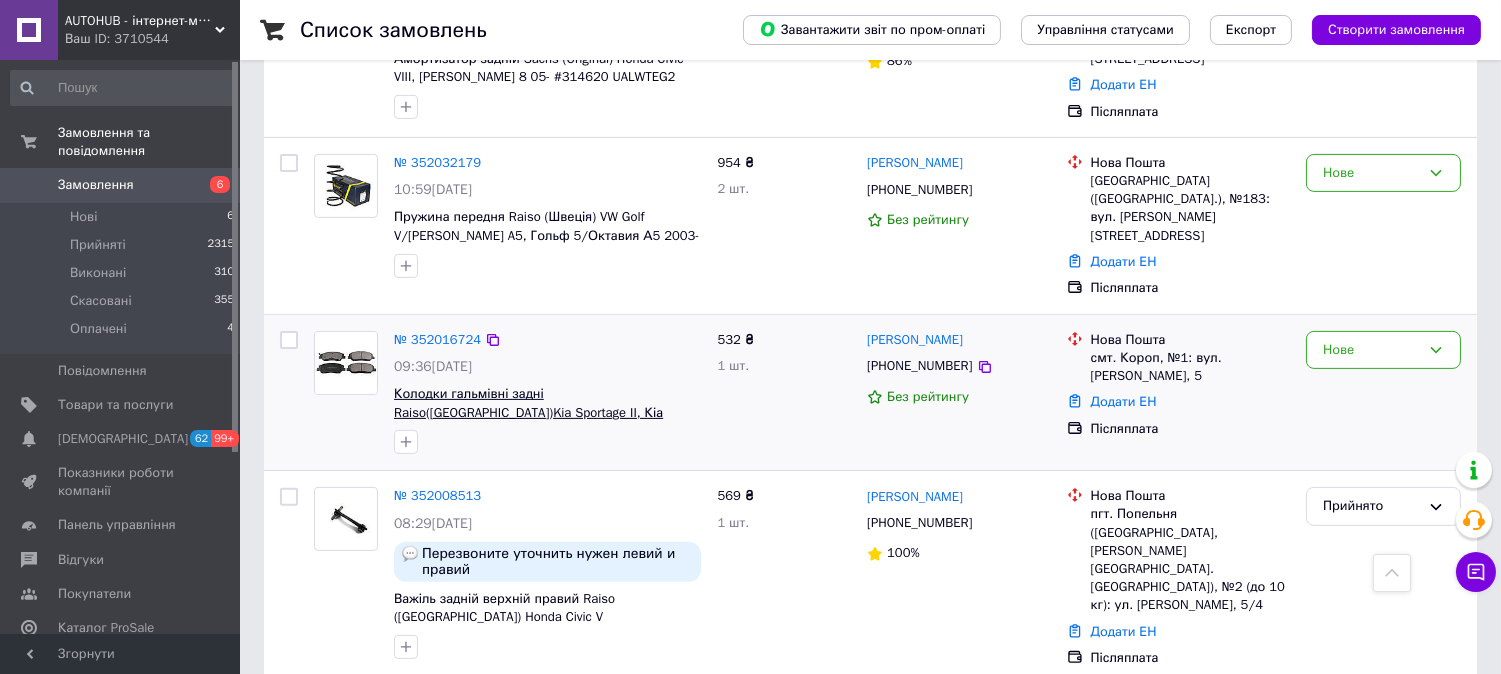 drag, startPoint x: 656, startPoint y: 354, endPoint x: 537, endPoint y: 353, distance: 119.0042 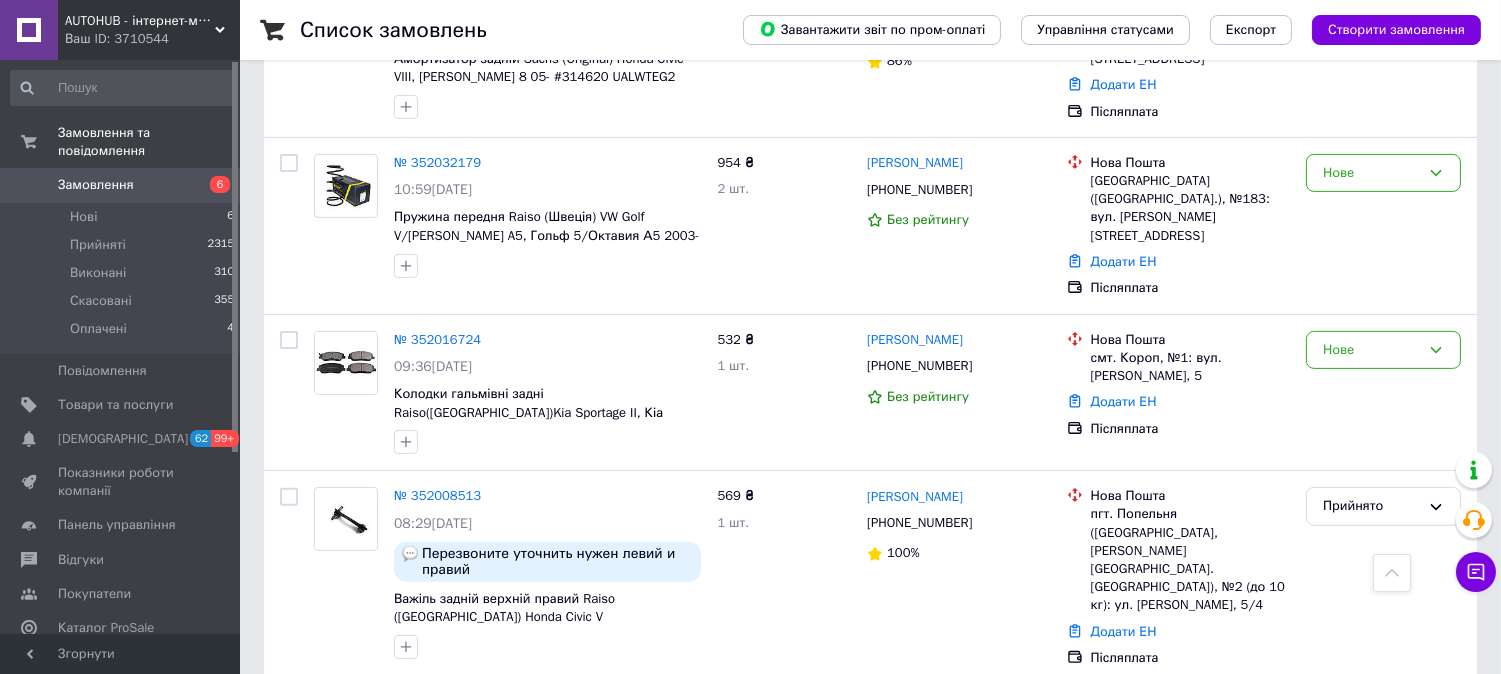 copy on "RP3421 UAXRBVJ2" 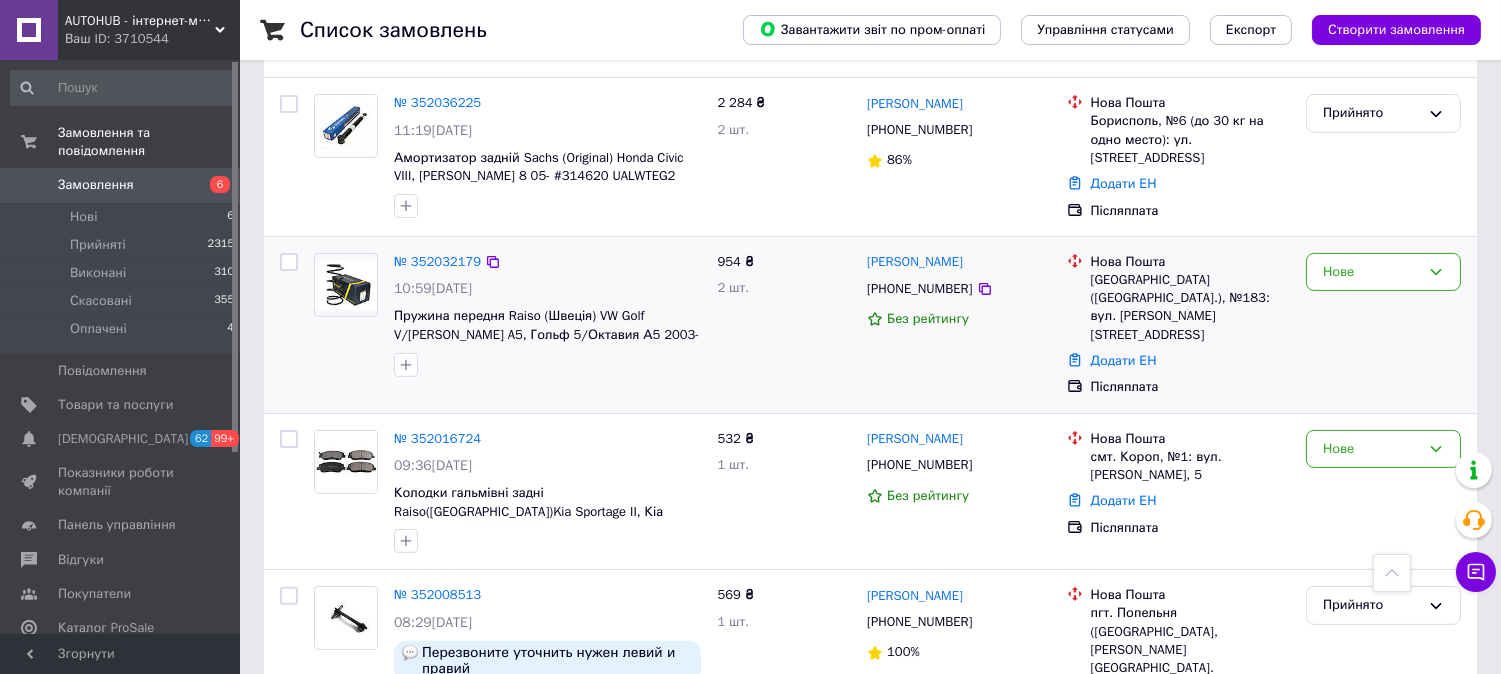 scroll, scrollTop: 1111, scrollLeft: 0, axis: vertical 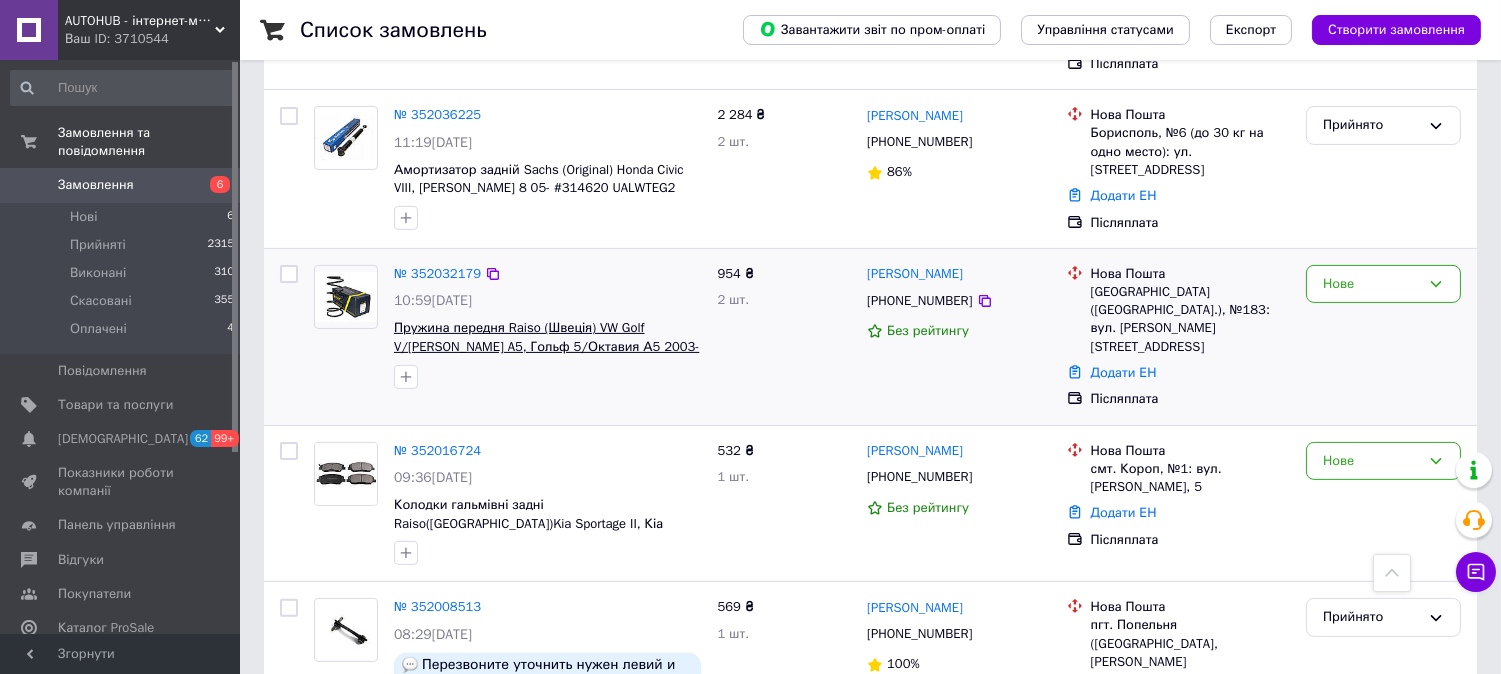 drag, startPoint x: 700, startPoint y: 308, endPoint x: 631, endPoint y: 304, distance: 69.115845 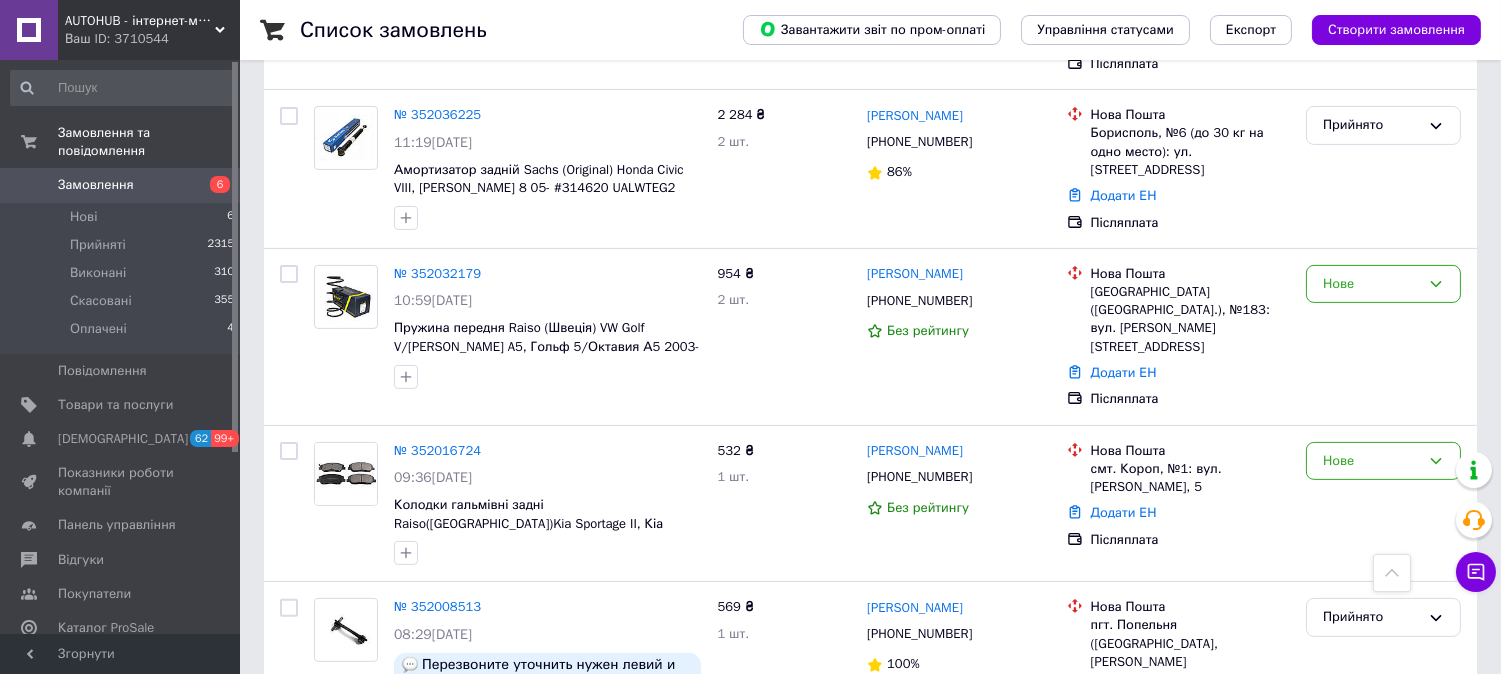 copy on "SF025TP" 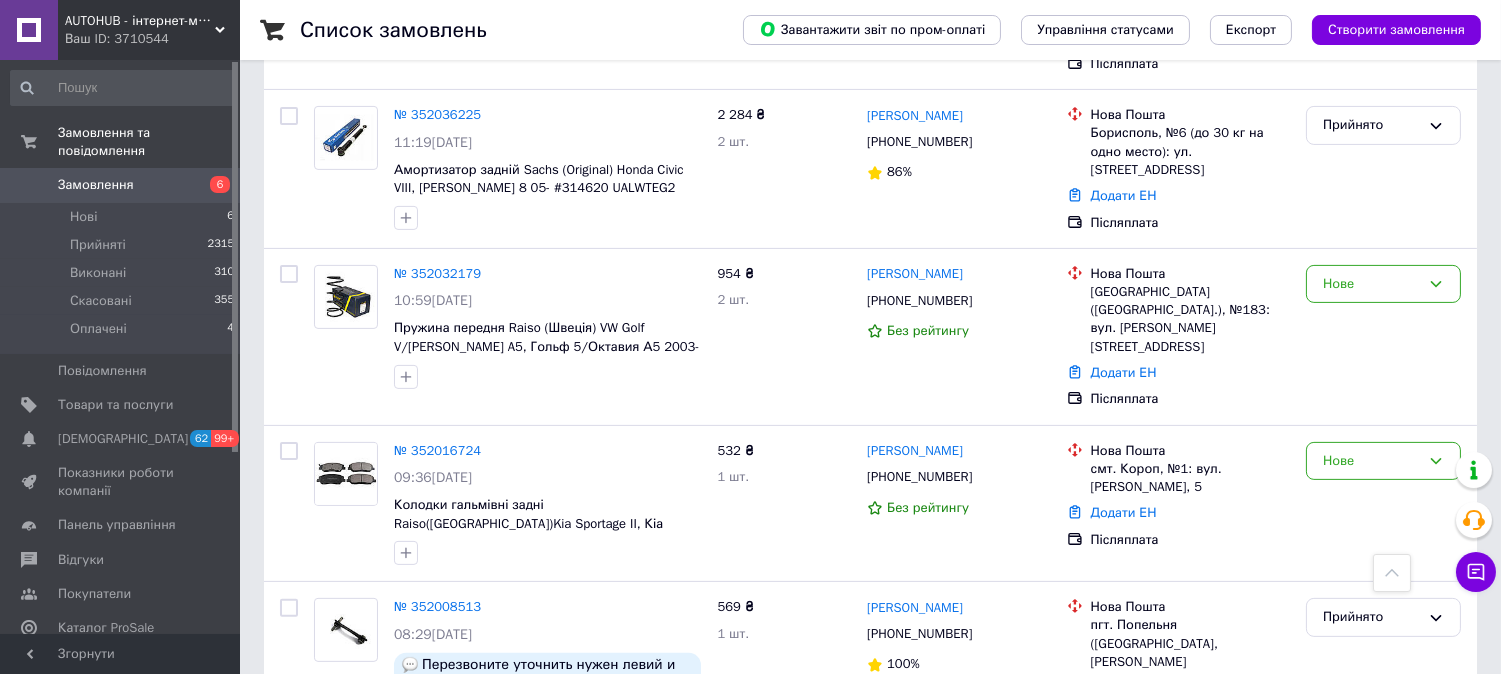 click on "Товари та послуги" at bounding box center (115, 405) 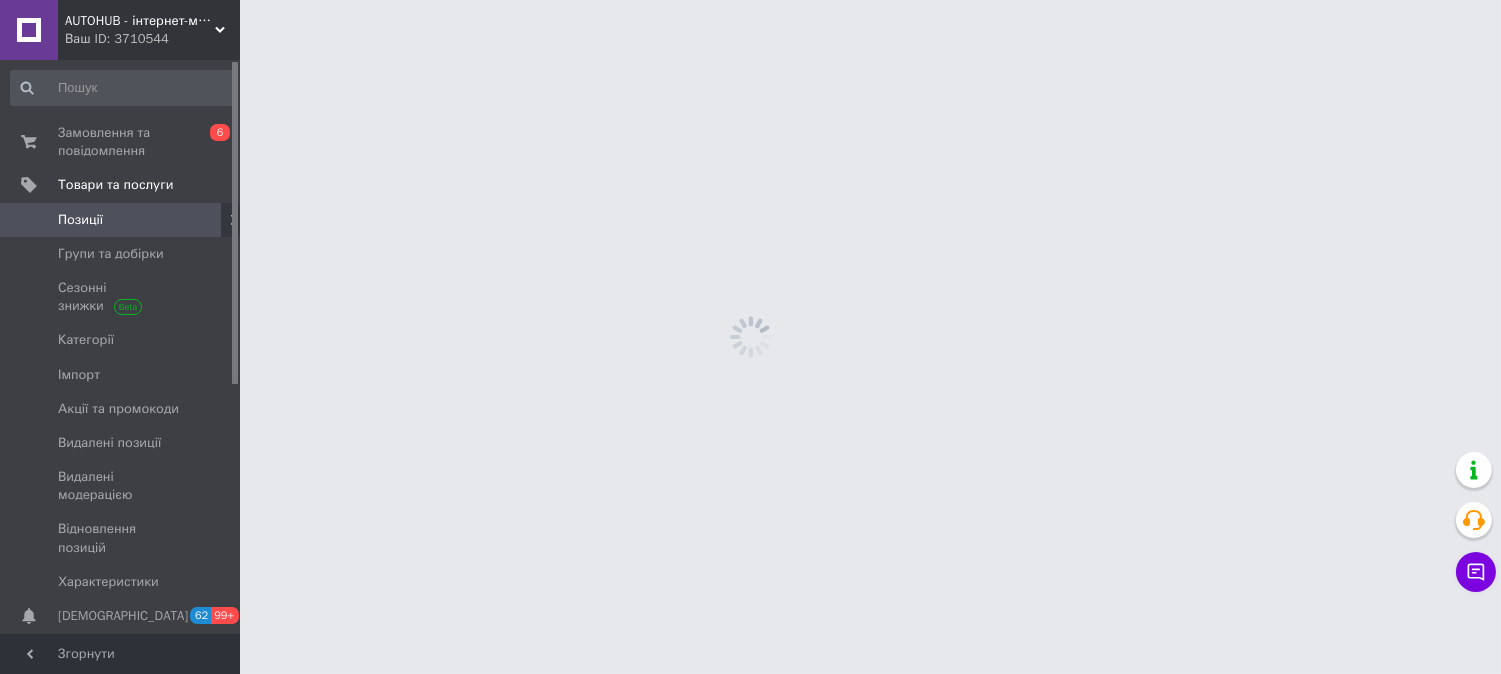 scroll, scrollTop: 0, scrollLeft: 0, axis: both 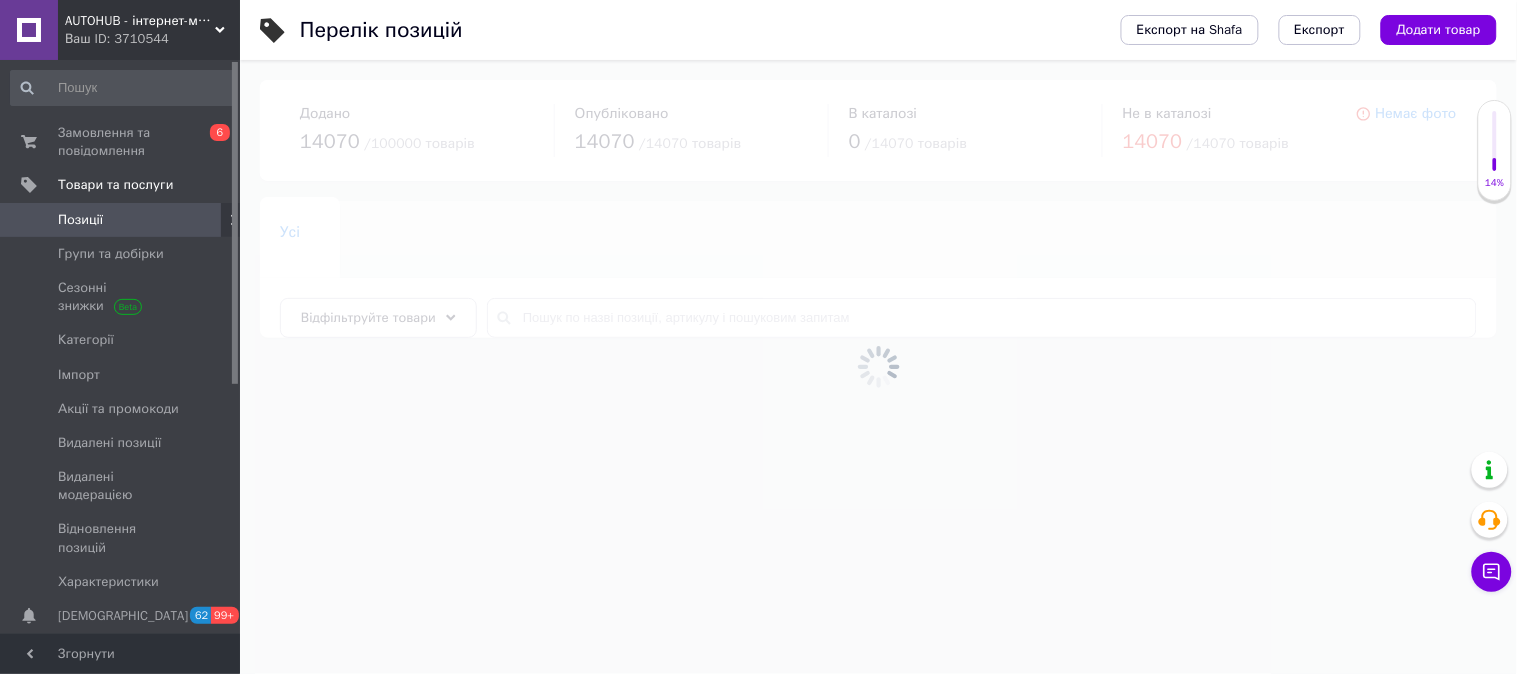 click at bounding box center (878, 367) 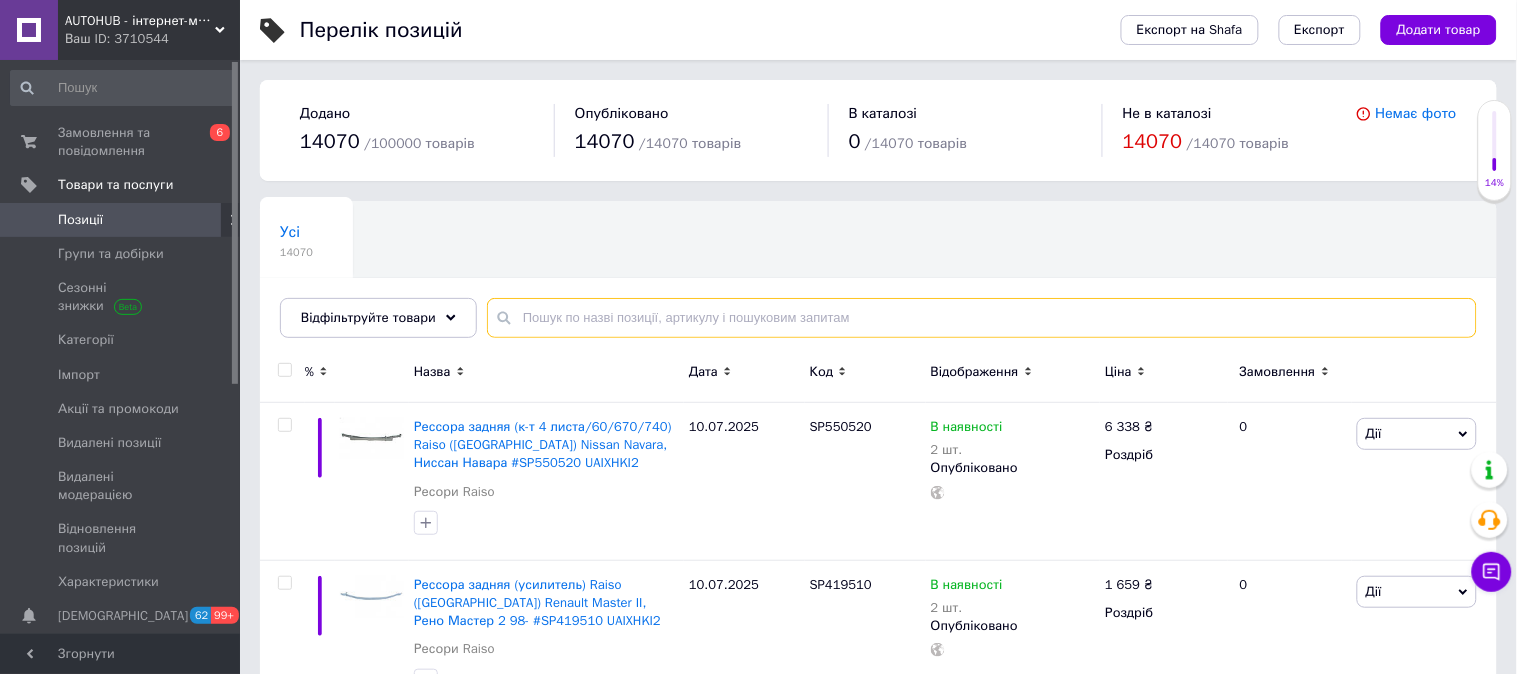 click at bounding box center (982, 318) 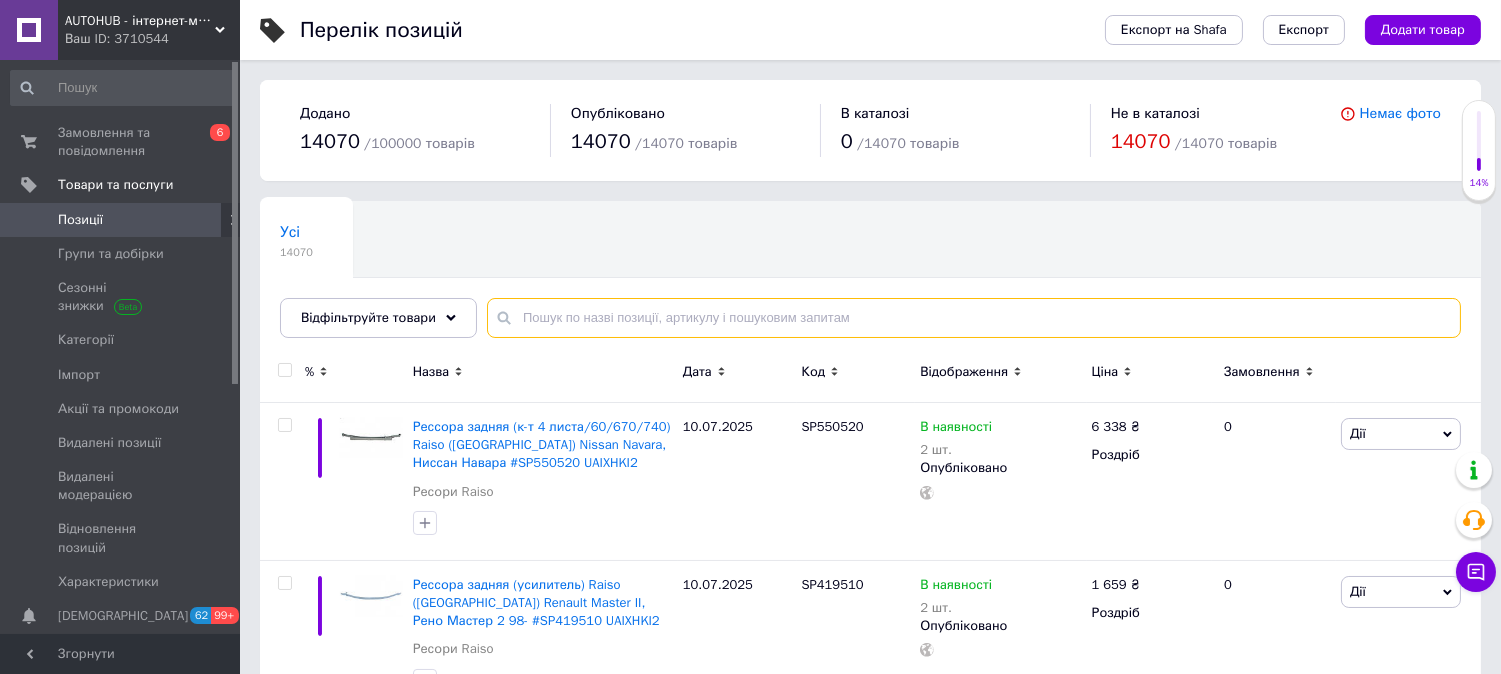 paste on "RS315911" 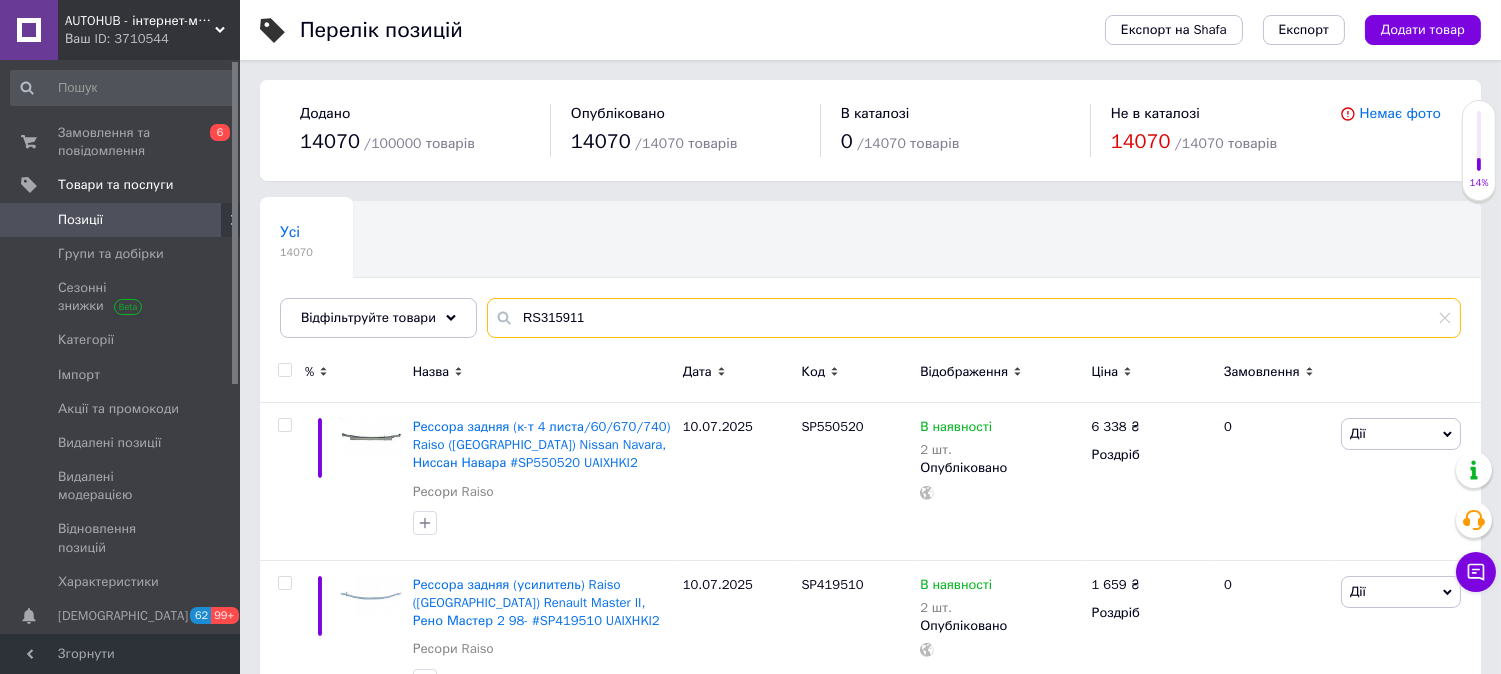 type on "RS315911" 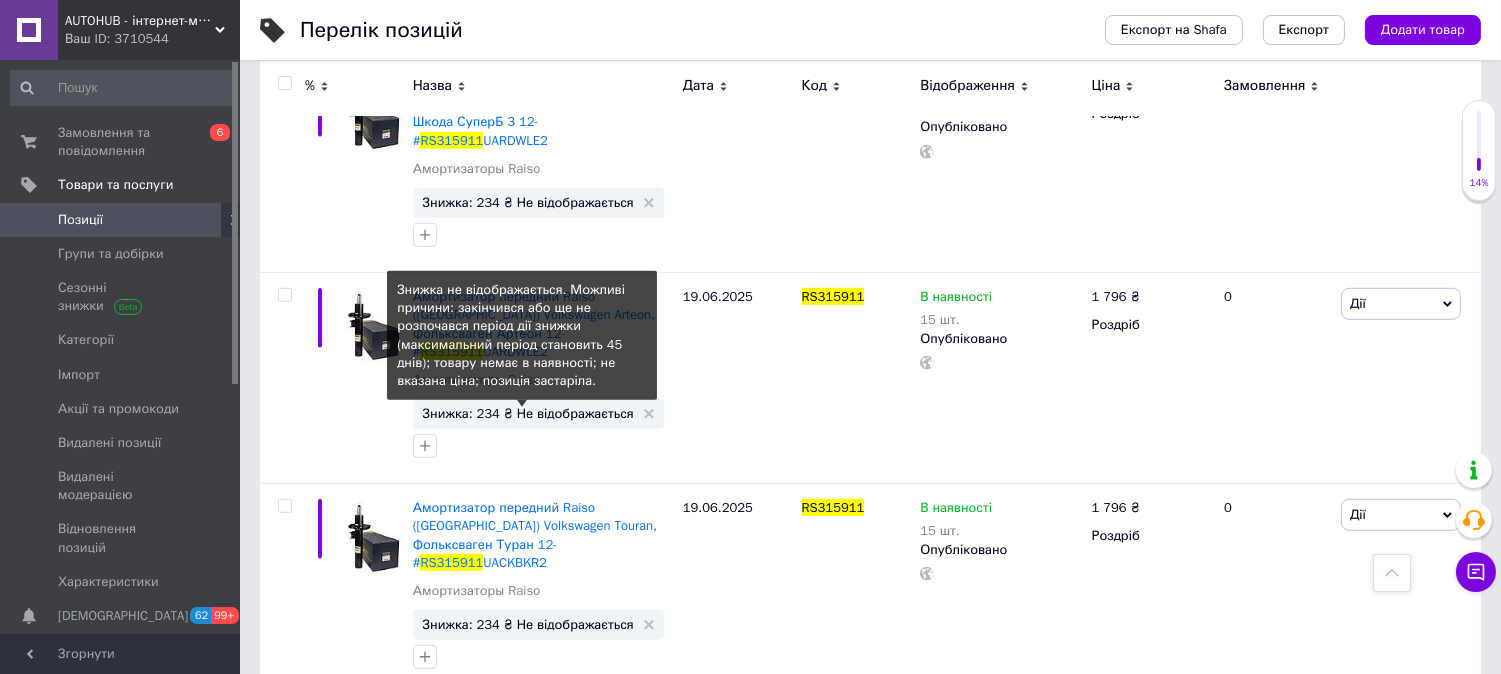 scroll, scrollTop: 2257, scrollLeft: 0, axis: vertical 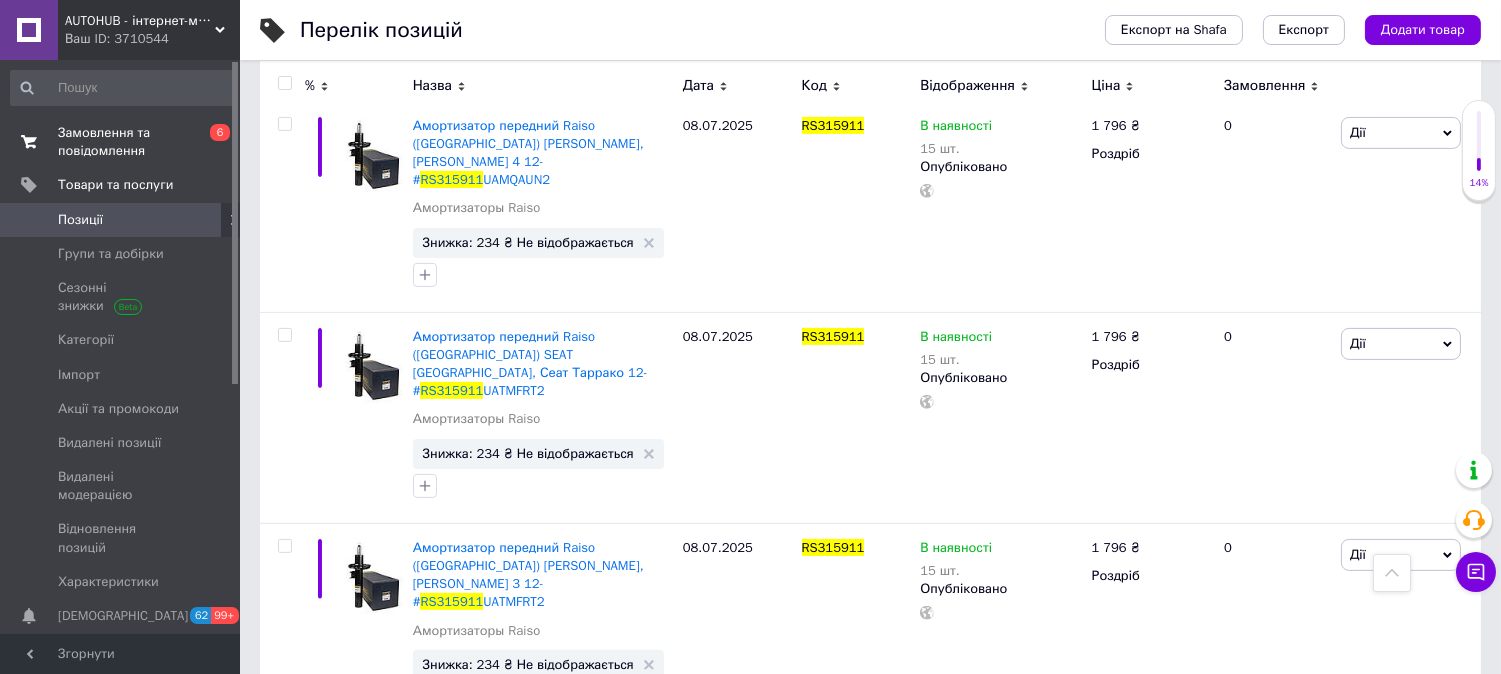 click on "Замовлення та повідомлення 0 6" at bounding box center [123, 142] 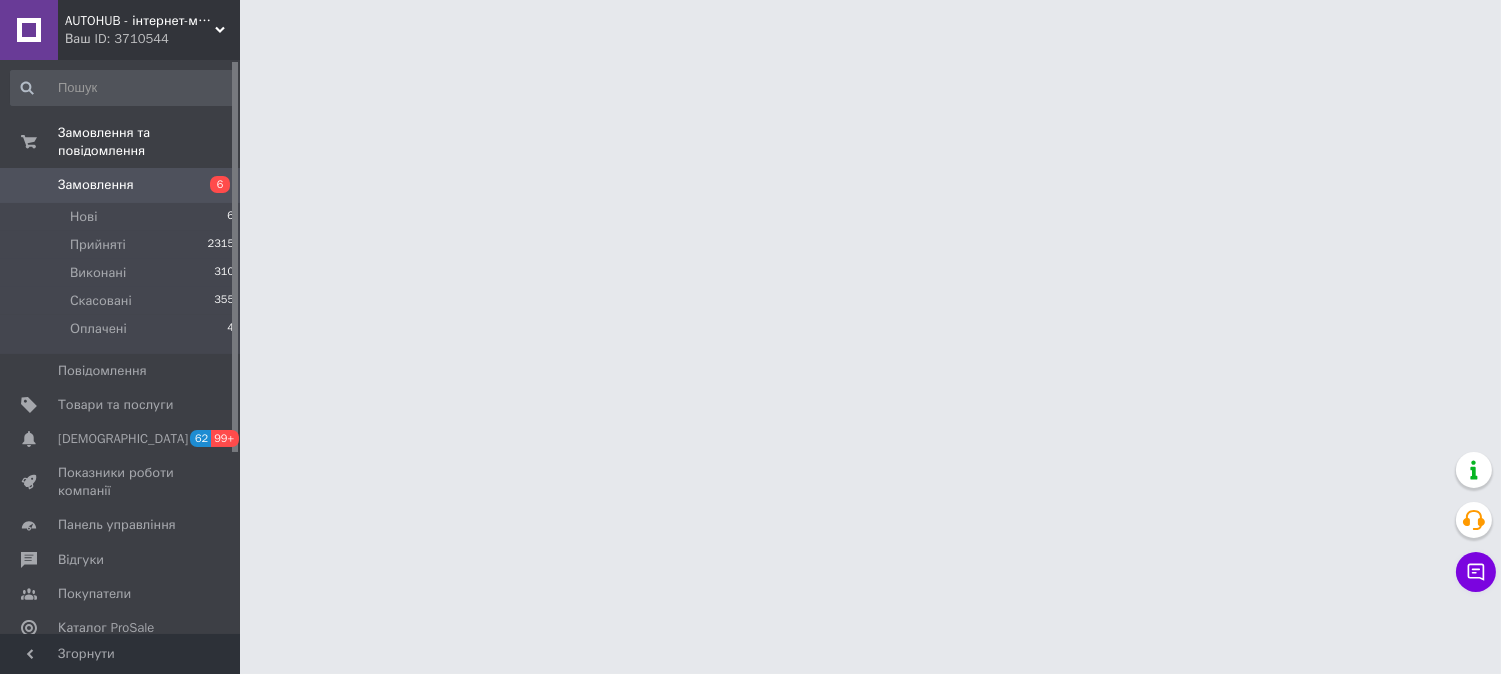 scroll, scrollTop: 0, scrollLeft: 0, axis: both 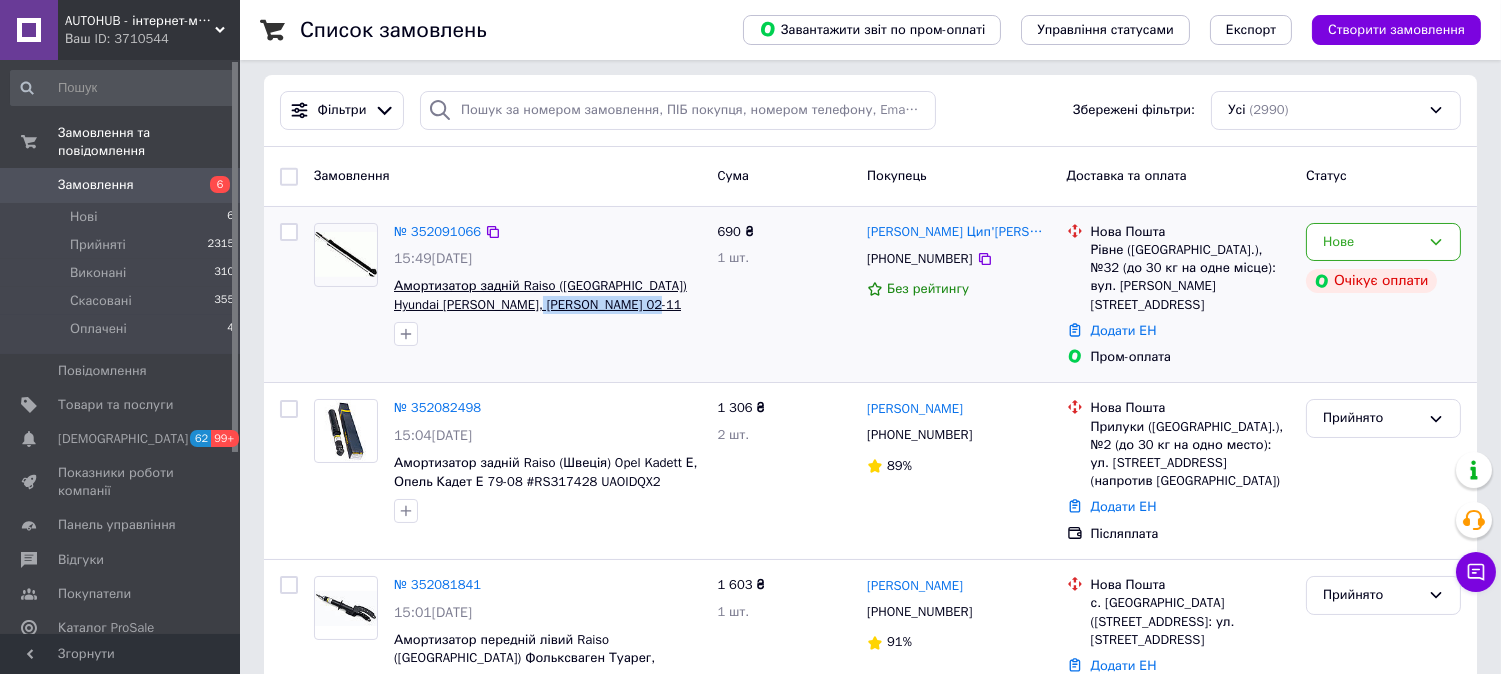 drag, startPoint x: 588, startPoint y: 304, endPoint x: 518, endPoint y: 303, distance: 70.00714 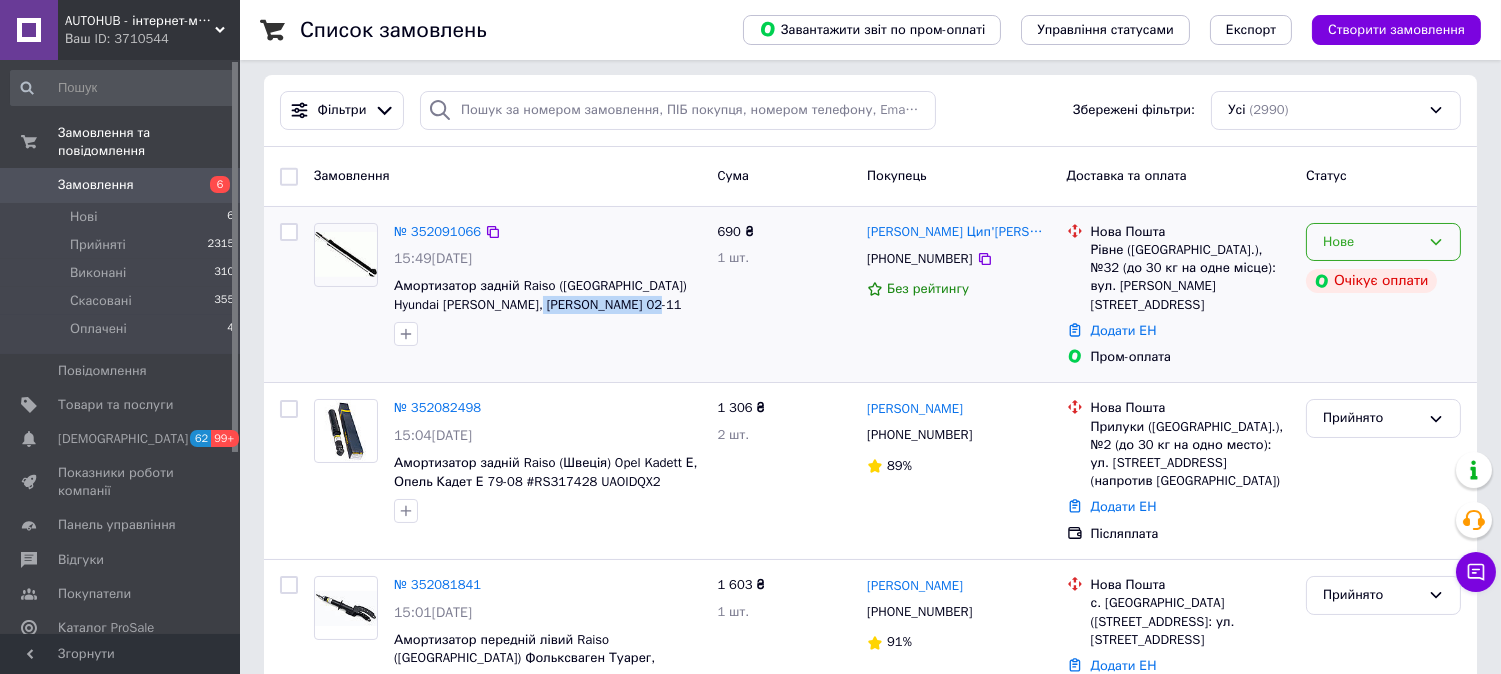 drag, startPoint x: 1327, startPoint y: 237, endPoint x: 1332, endPoint y: 261, distance: 24.5153 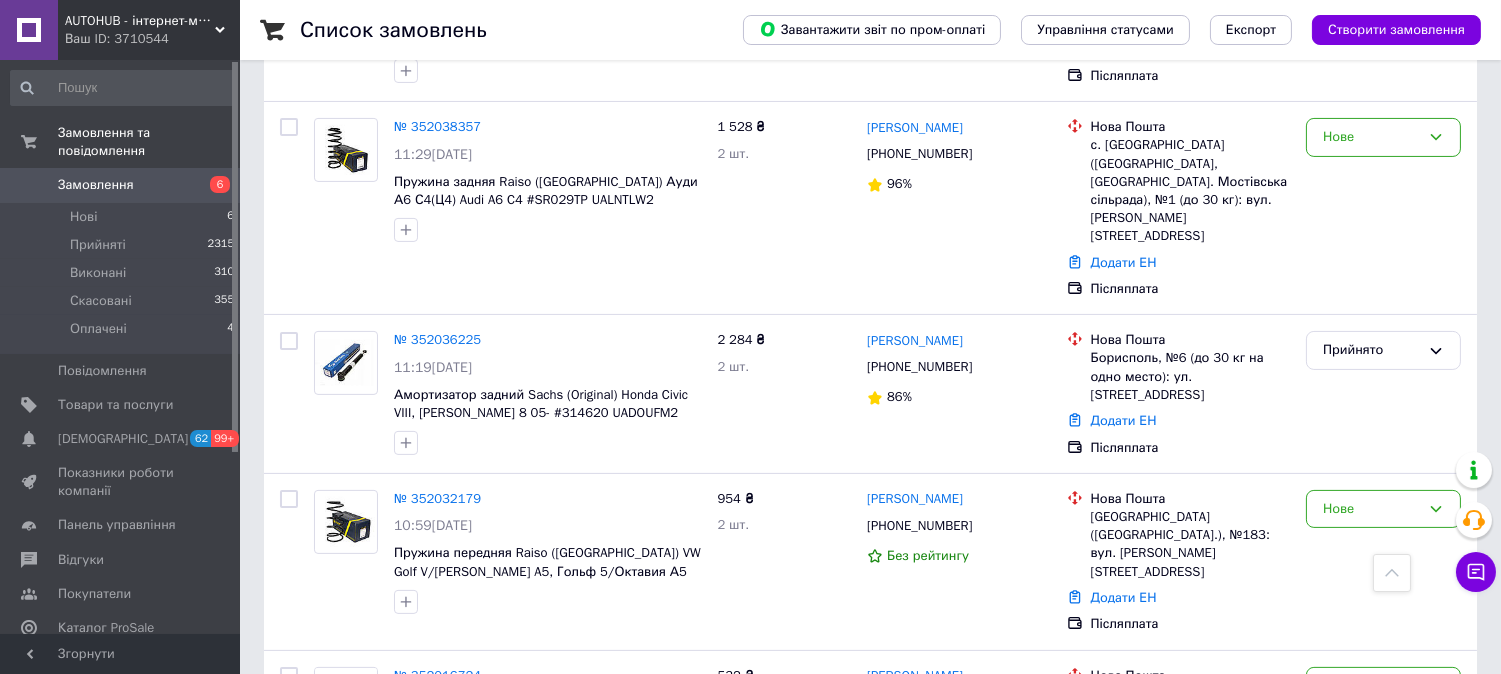 scroll, scrollTop: 888, scrollLeft: 0, axis: vertical 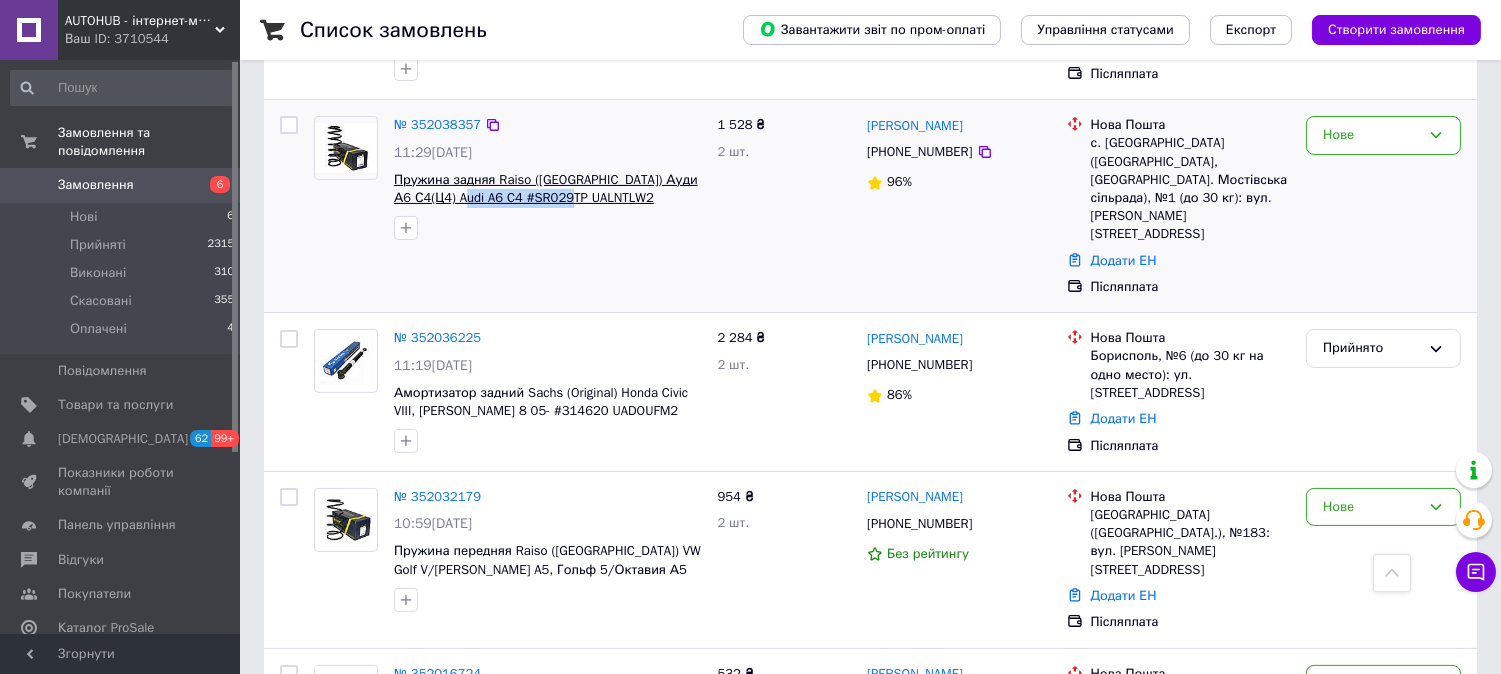 drag, startPoint x: 607, startPoint y: 201, endPoint x: 468, endPoint y: 191, distance: 139.35925 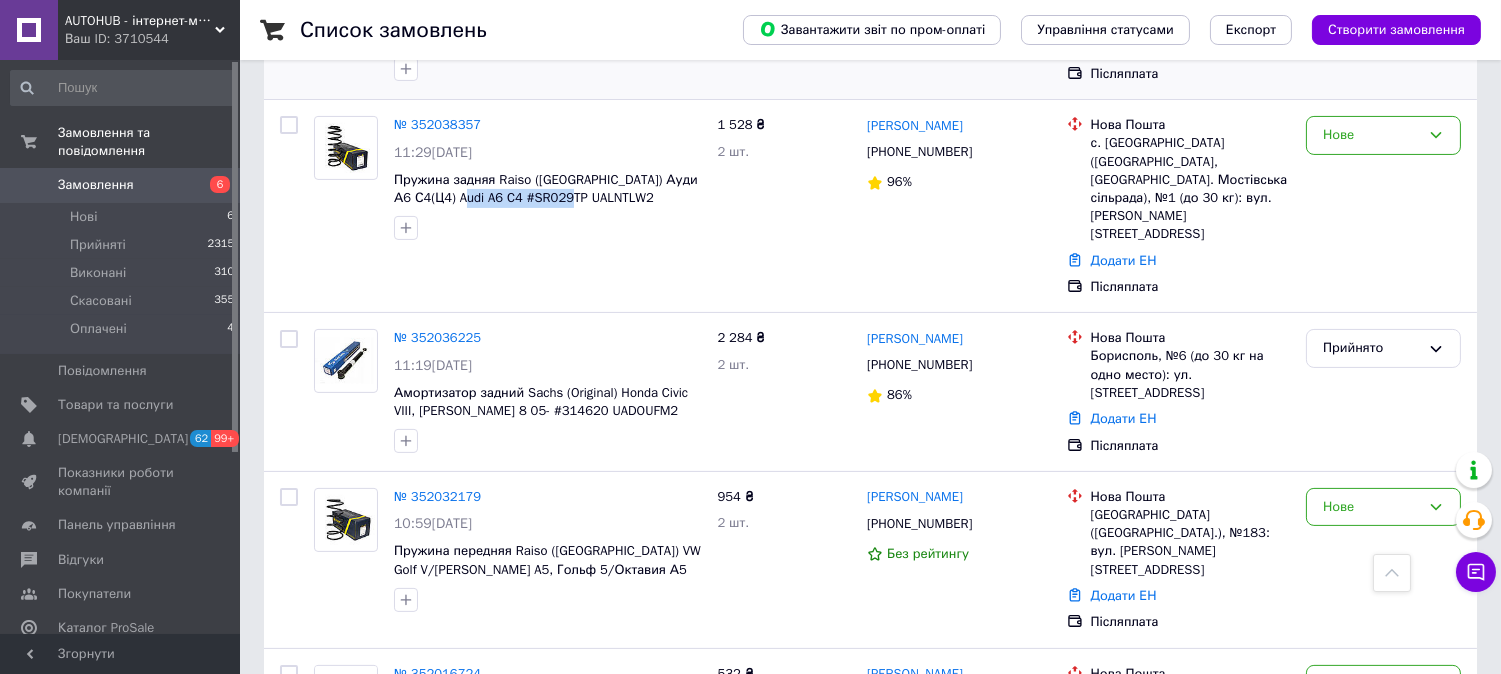 copy on "SR029TP UALNTLW2" 